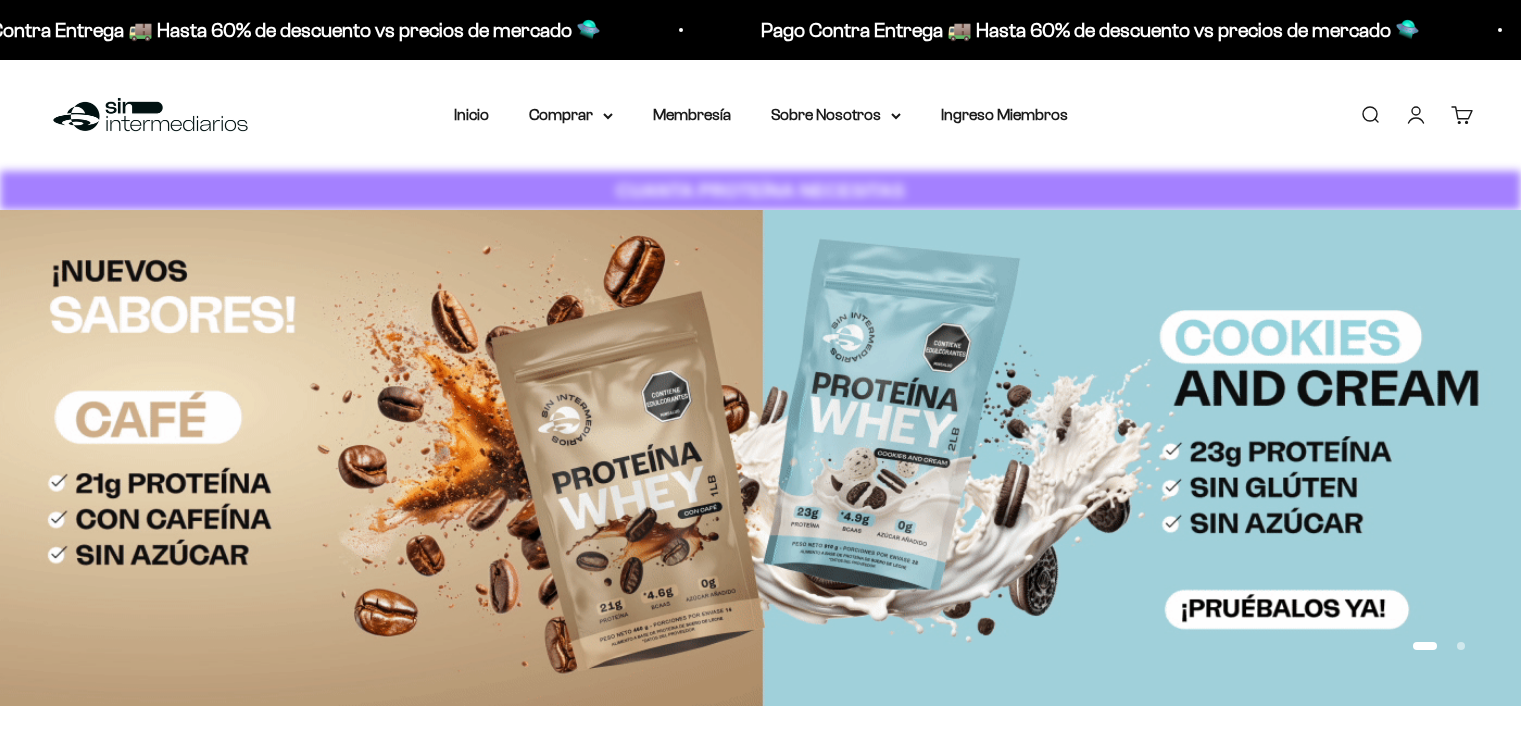 scroll, scrollTop: 0, scrollLeft: 0, axis: both 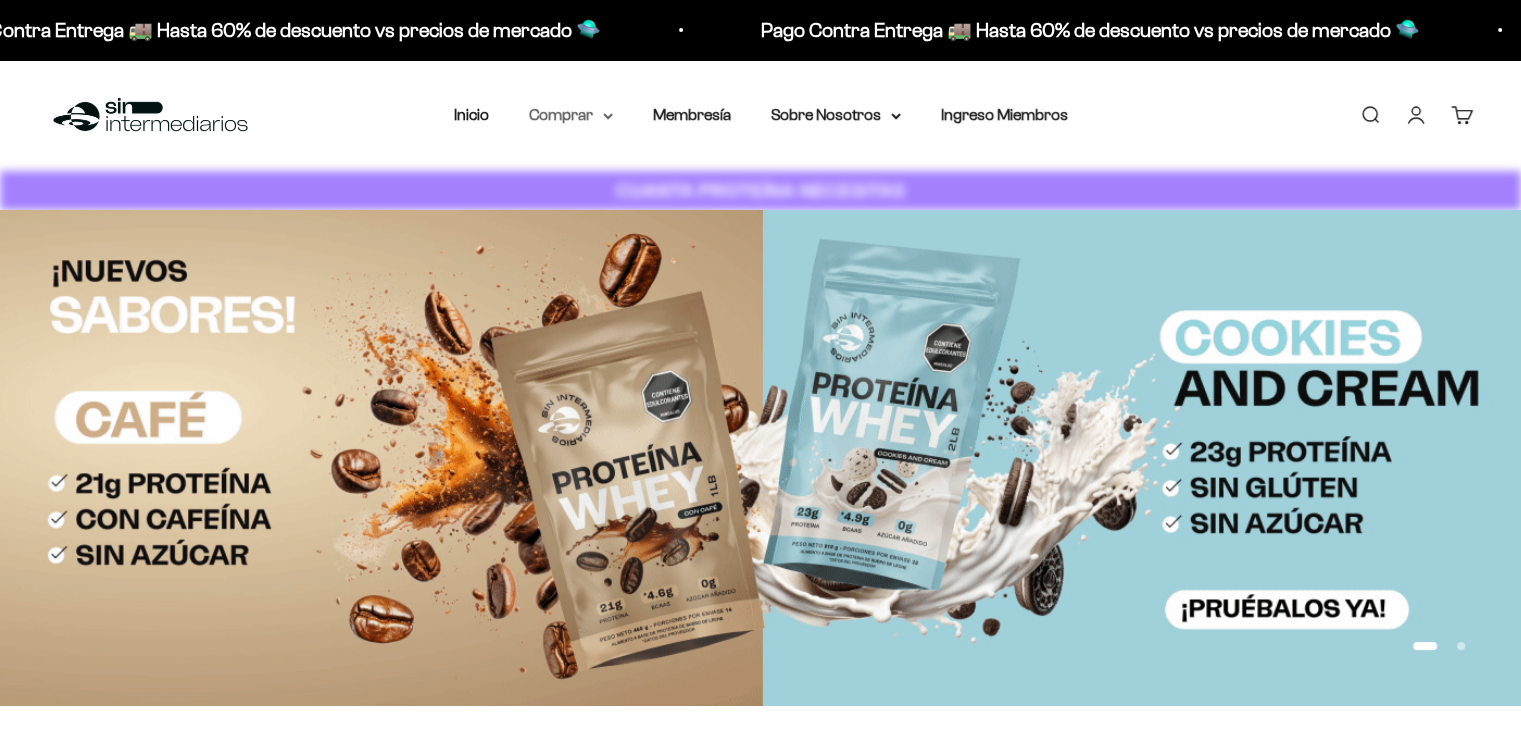 click on "Comprar" at bounding box center (571, 115) 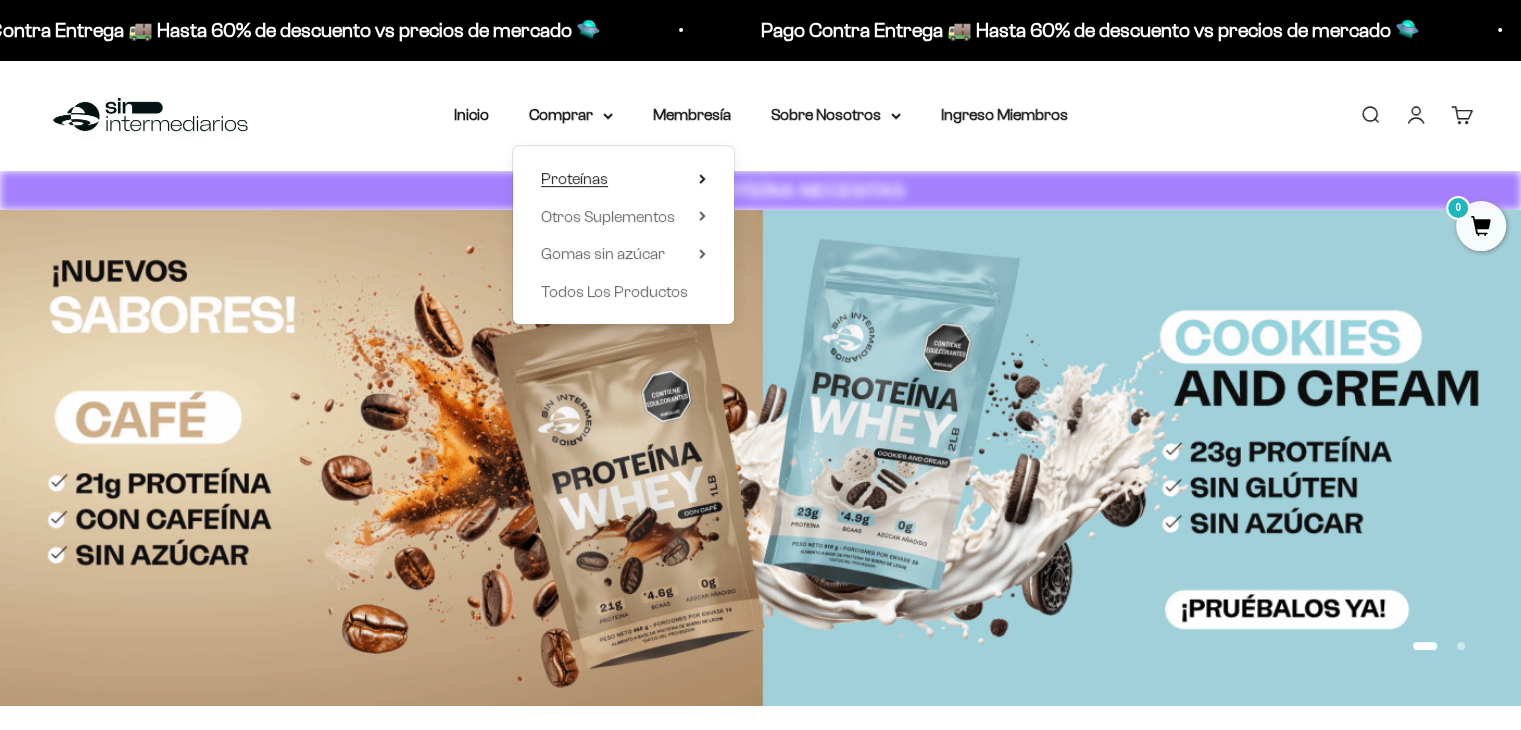 click on "Proteínas" at bounding box center (574, 178) 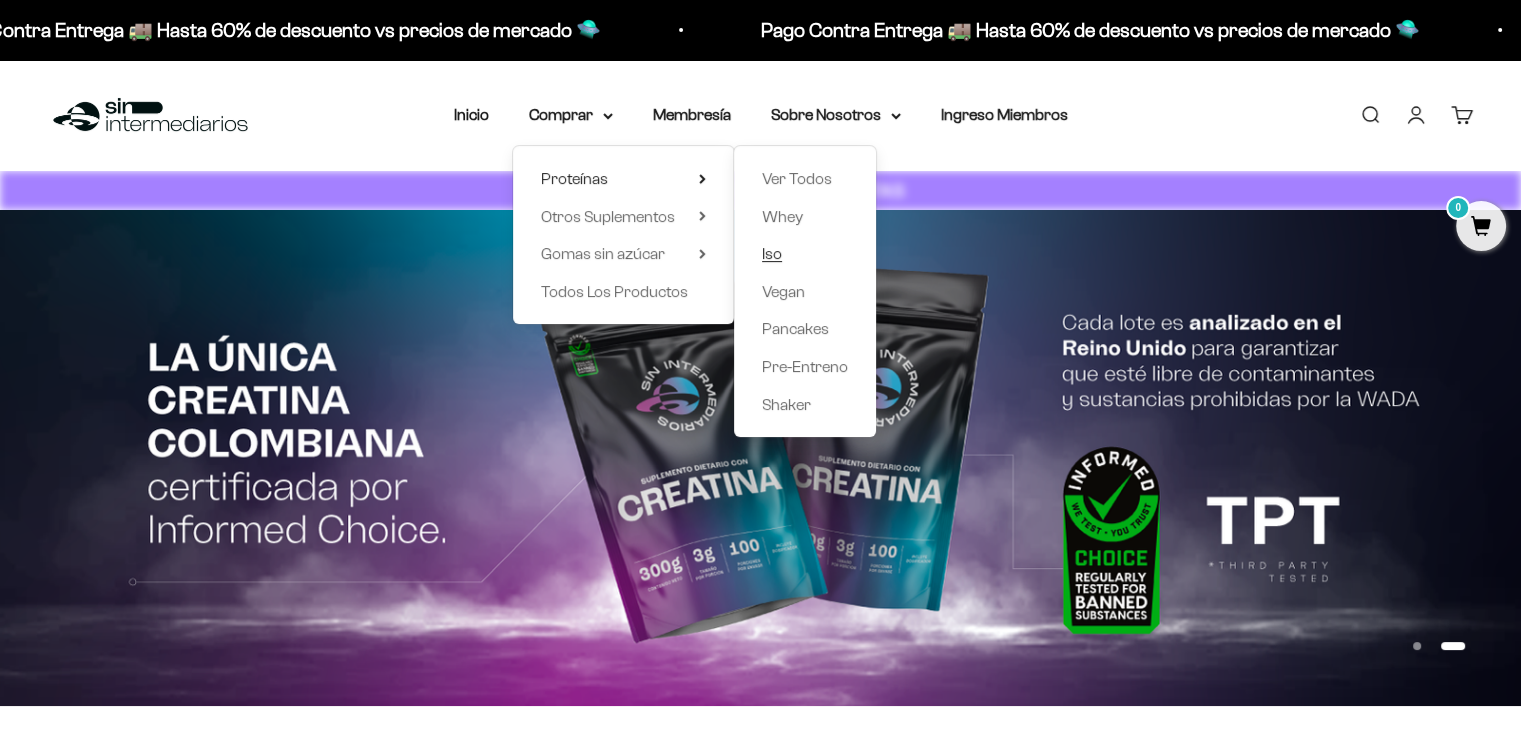 click on "Iso" at bounding box center [772, 253] 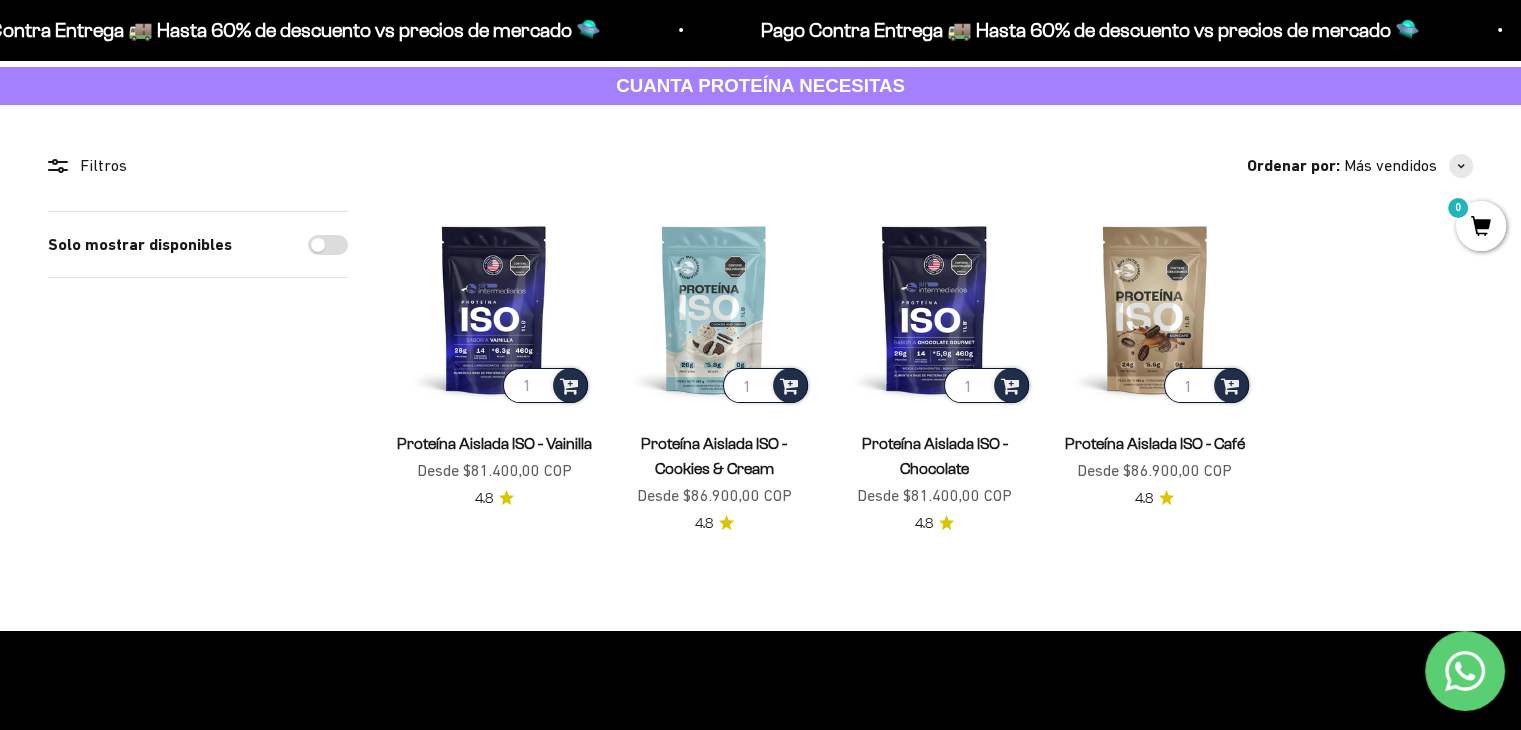 scroll, scrollTop: 0, scrollLeft: 0, axis: both 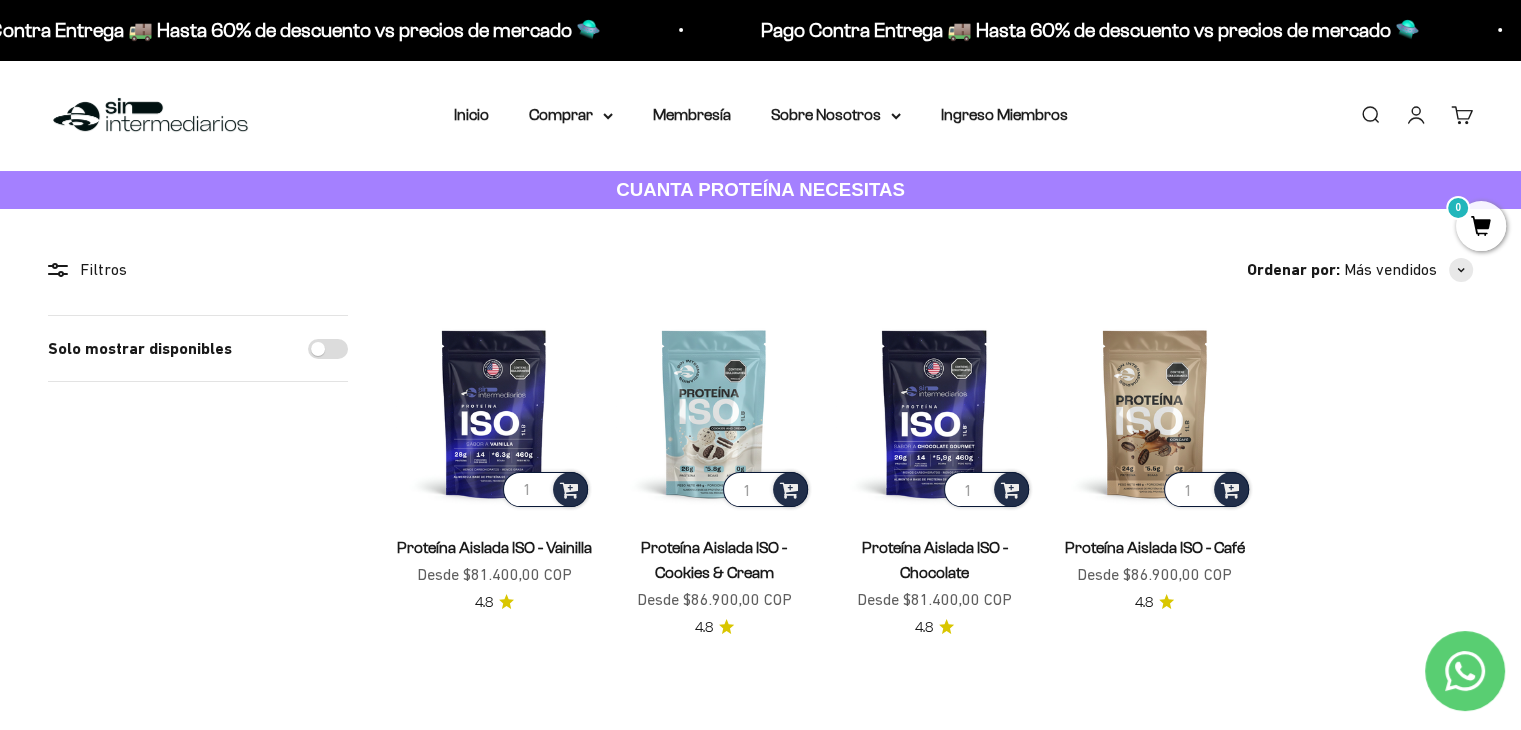 click on "Iniciar sesión" at bounding box center (1416, 115) 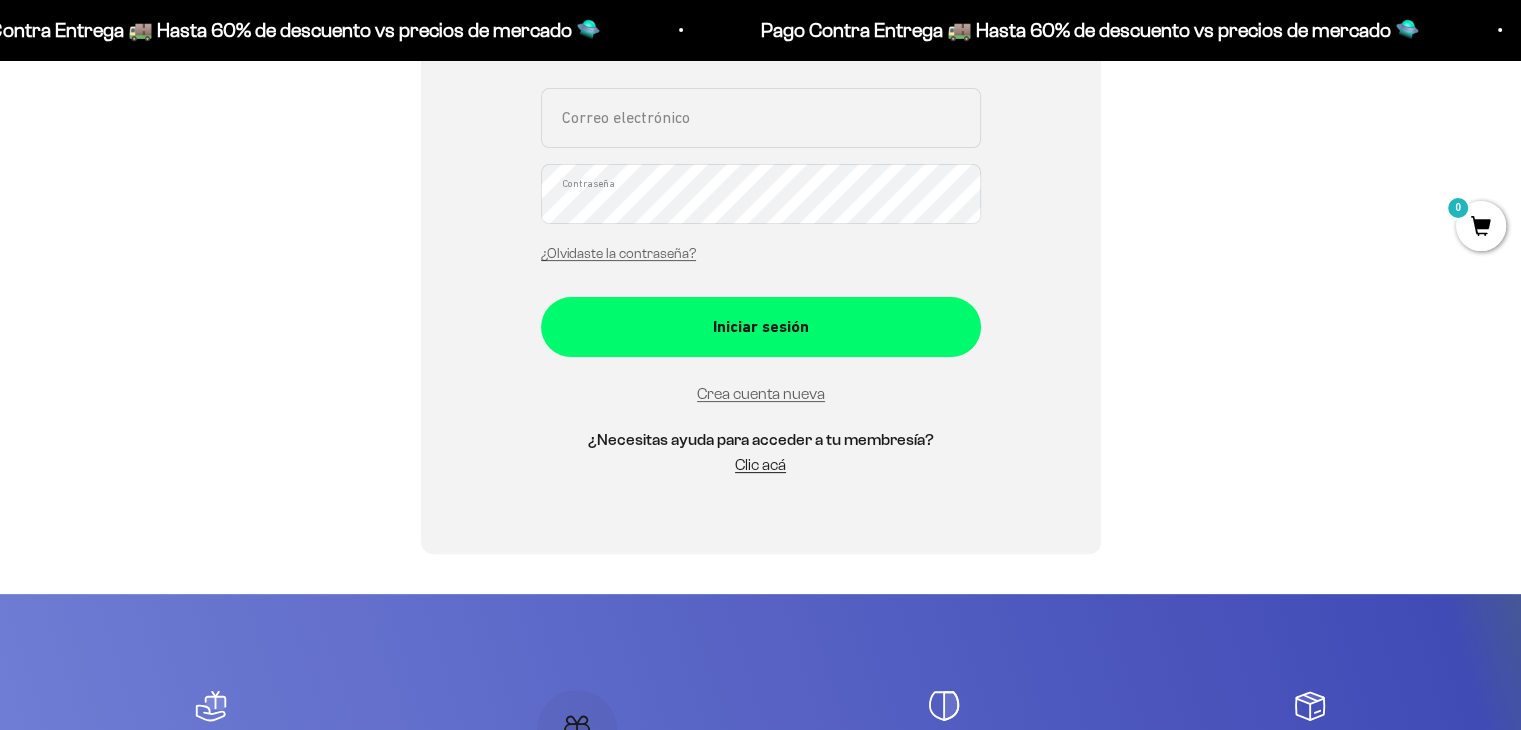 scroll, scrollTop: 500, scrollLeft: 0, axis: vertical 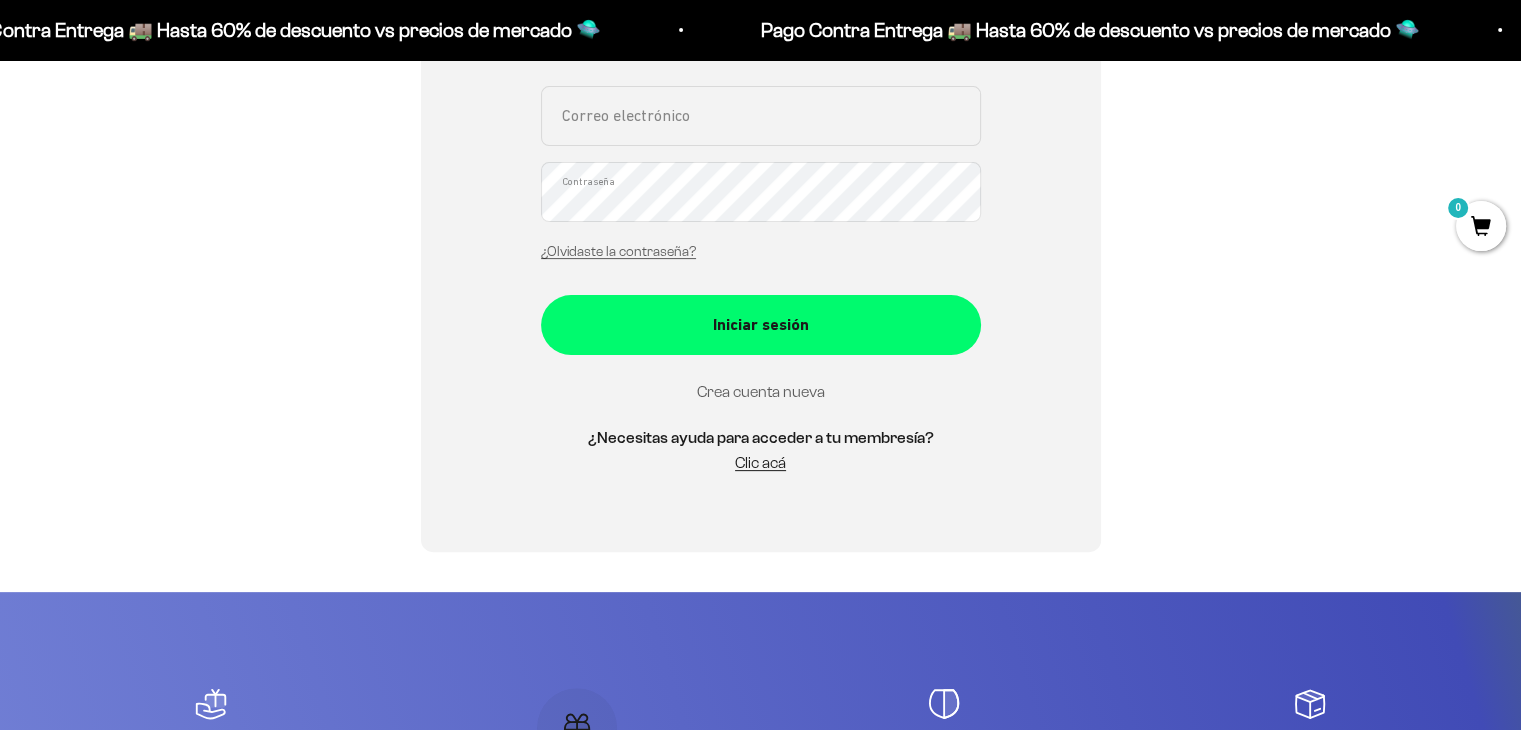 click on "Crea cuenta nueva" at bounding box center [761, 391] 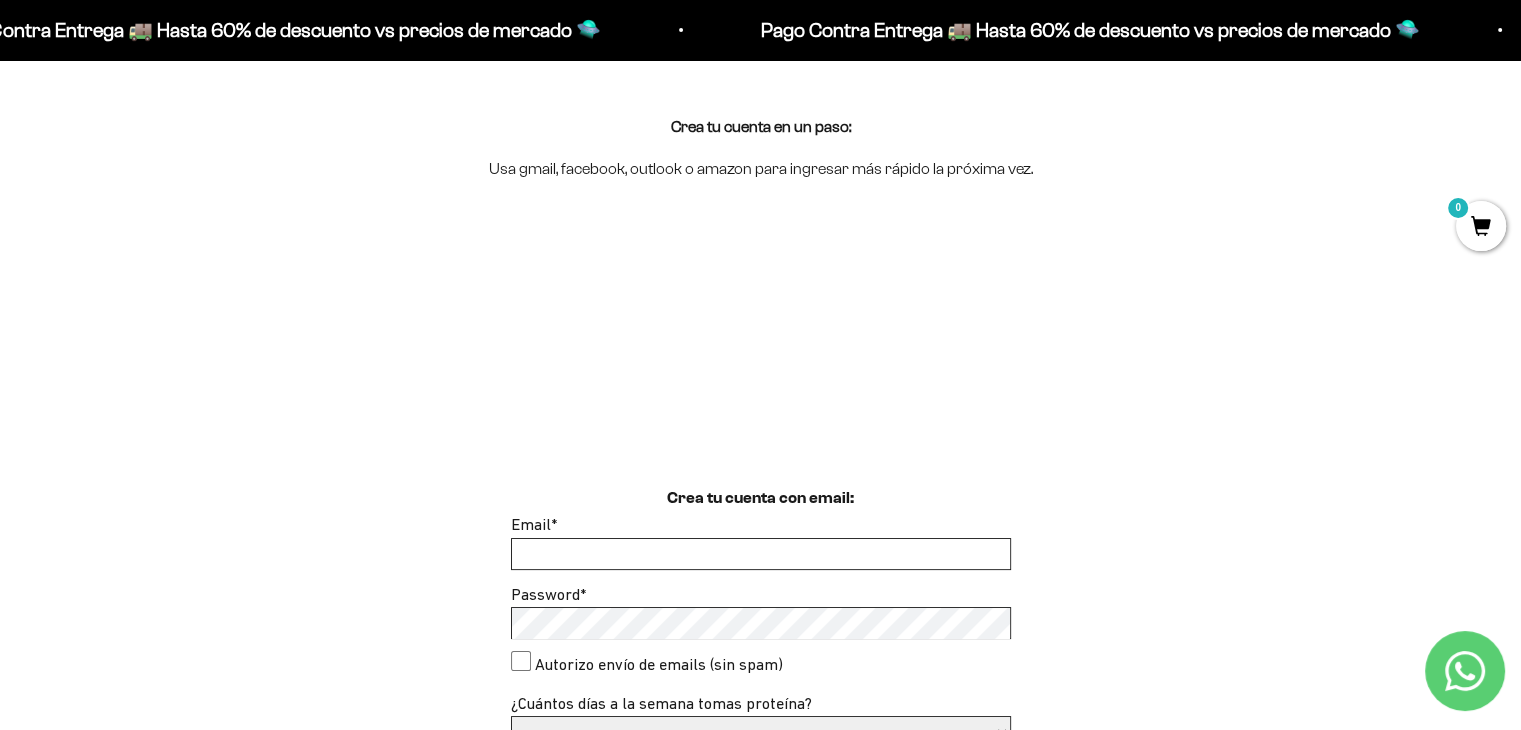 scroll, scrollTop: 300, scrollLeft: 0, axis: vertical 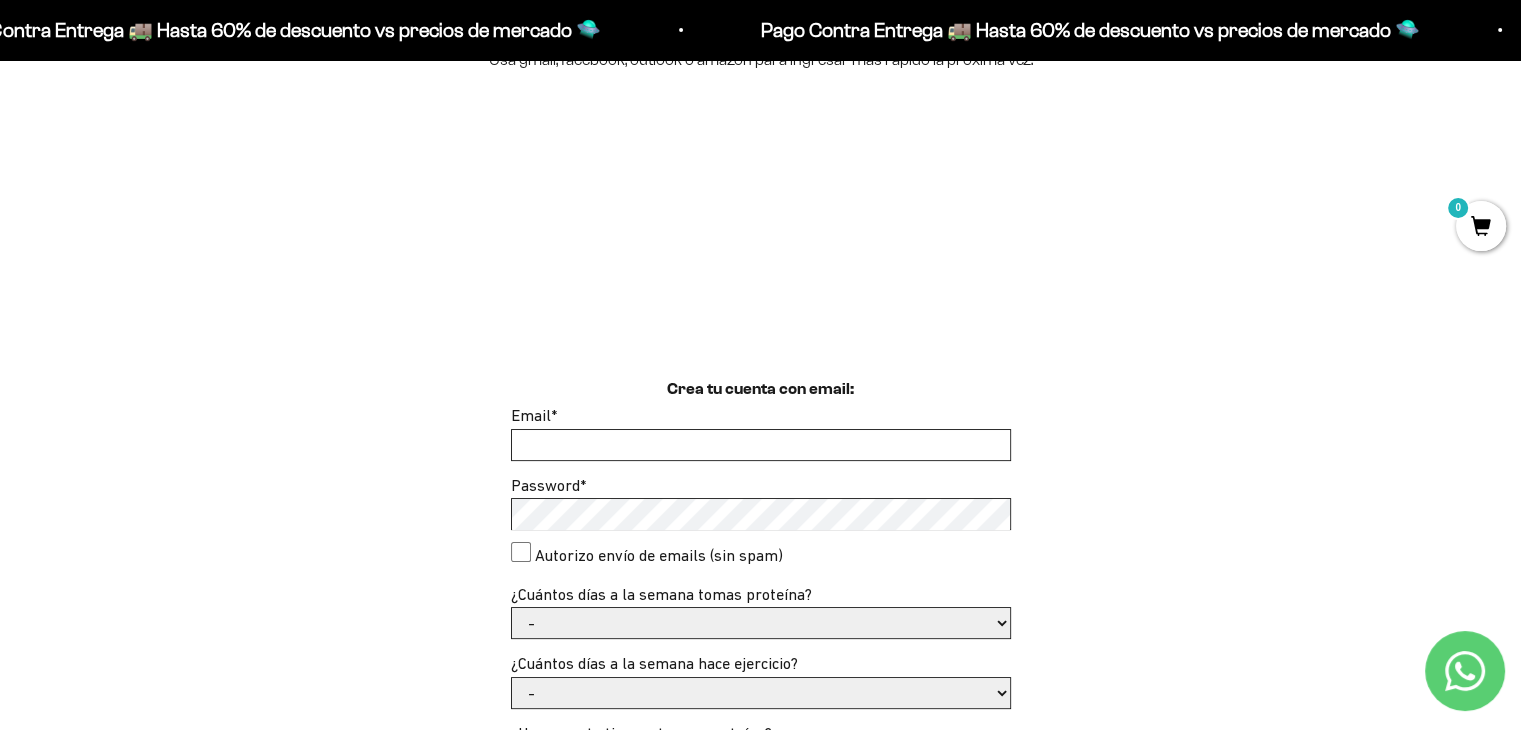 click on "Email
*" at bounding box center [761, 445] 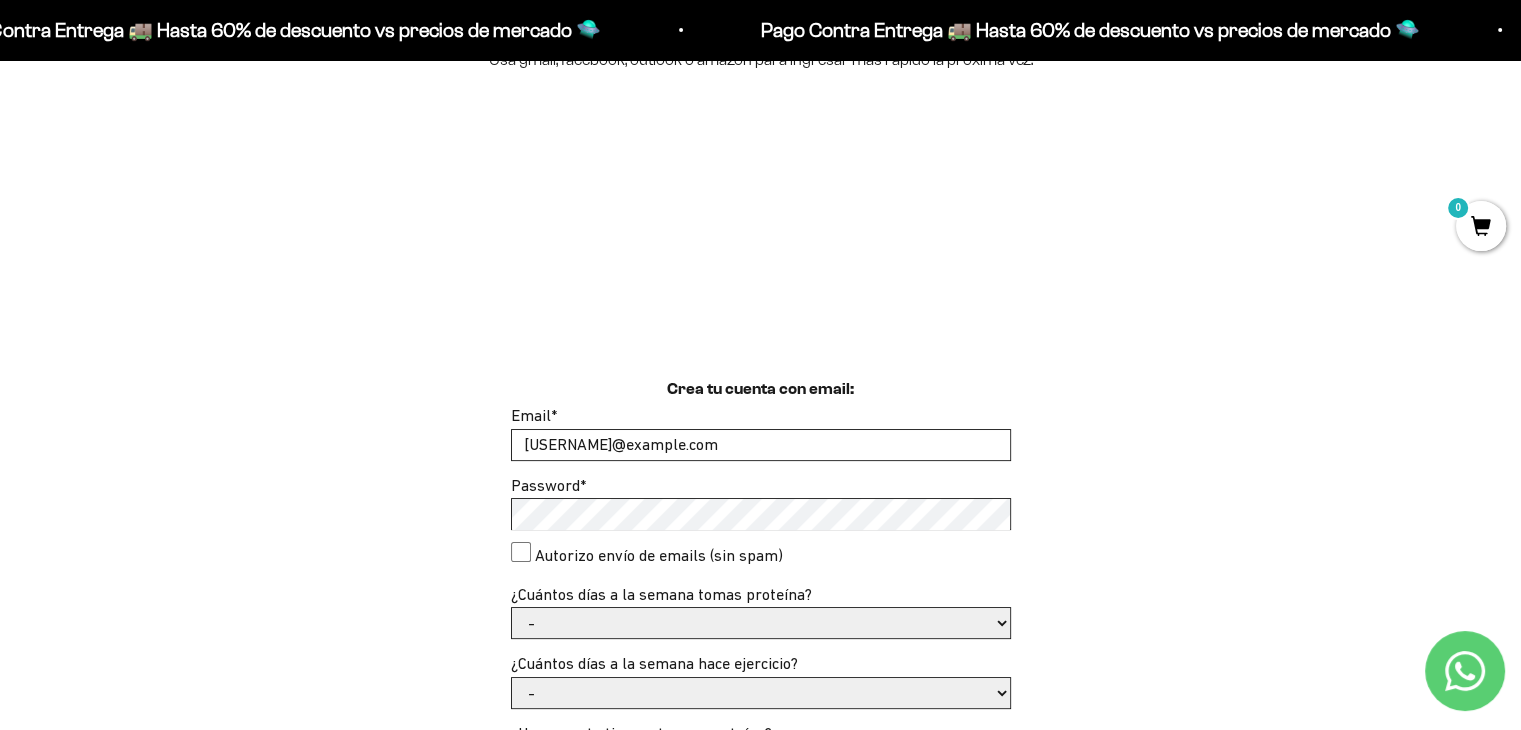 type on "hfloar@hotmail.es" 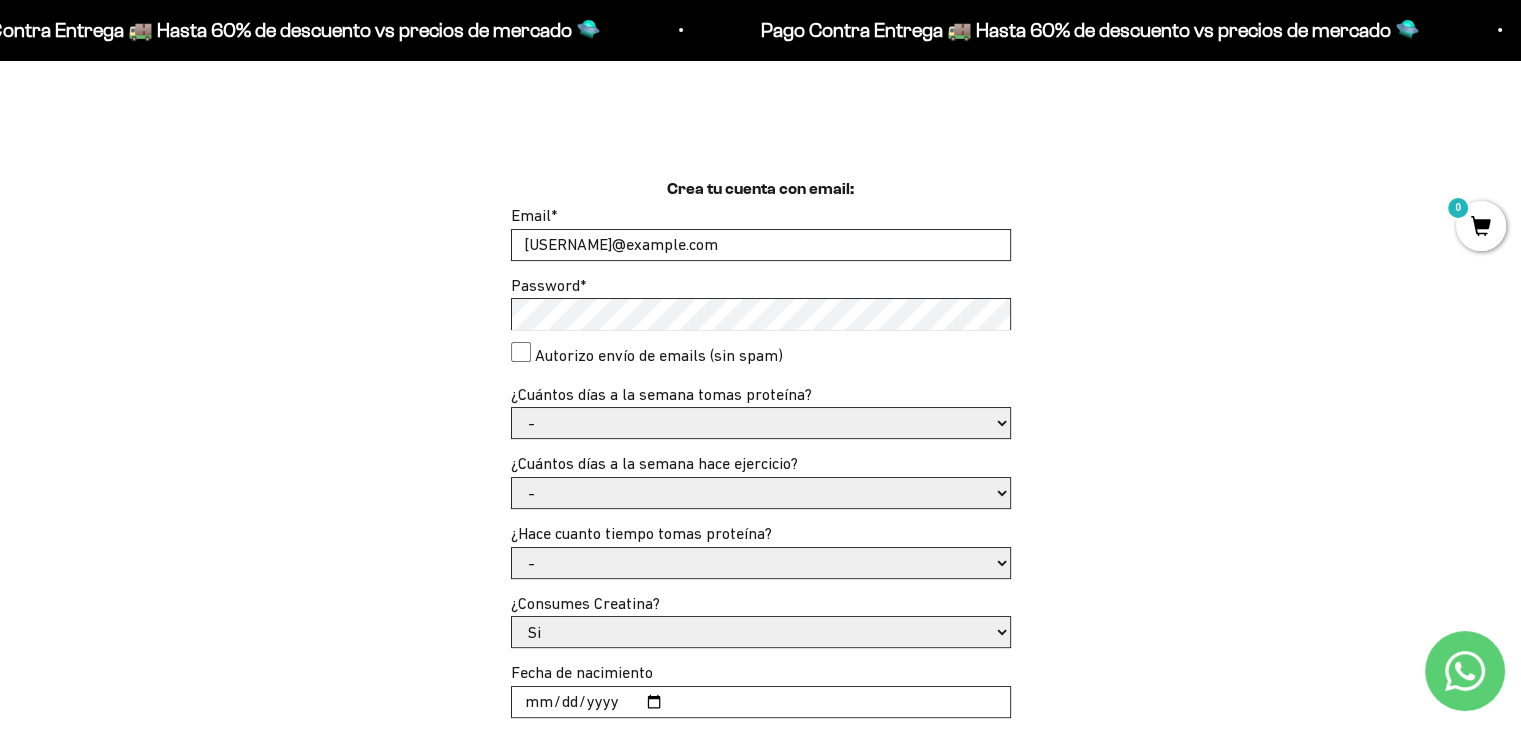 drag, startPoint x: 524, startPoint y: 345, endPoint x: 541, endPoint y: 350, distance: 17.720045 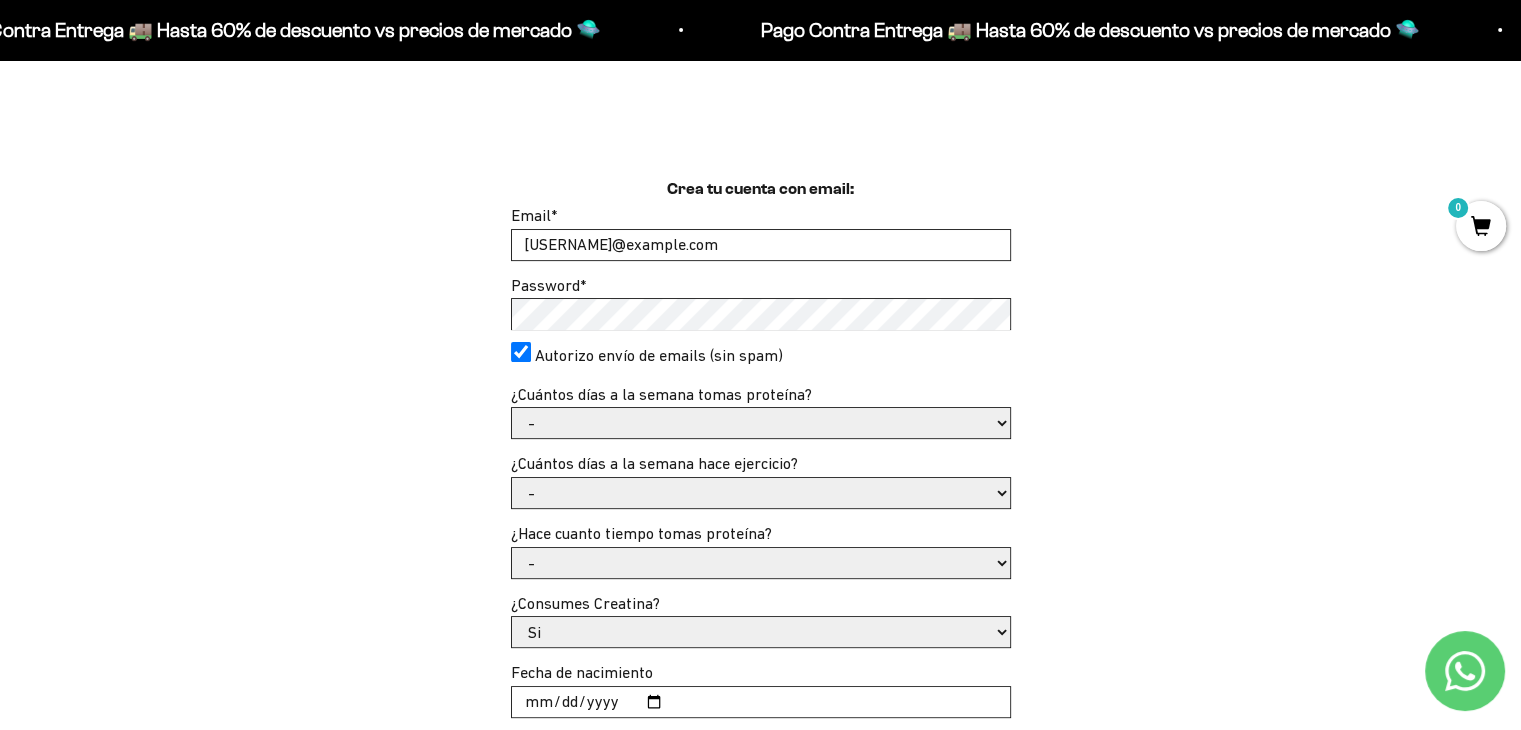 click on "-
1 o 2
3 a 5
6 o 7" at bounding box center [761, 423] 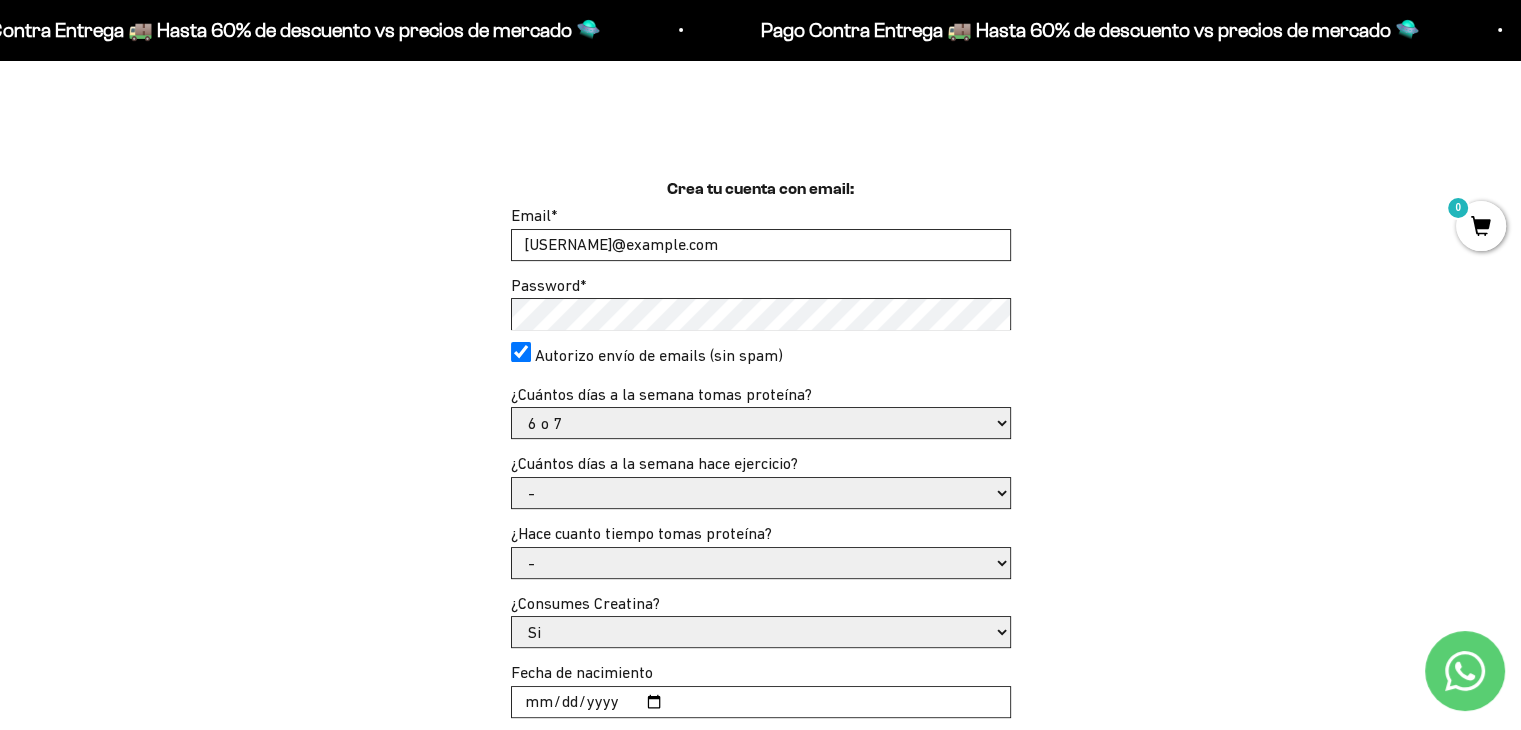 click on "-
1 o 2
3 a 5
6 o 7" at bounding box center [761, 423] 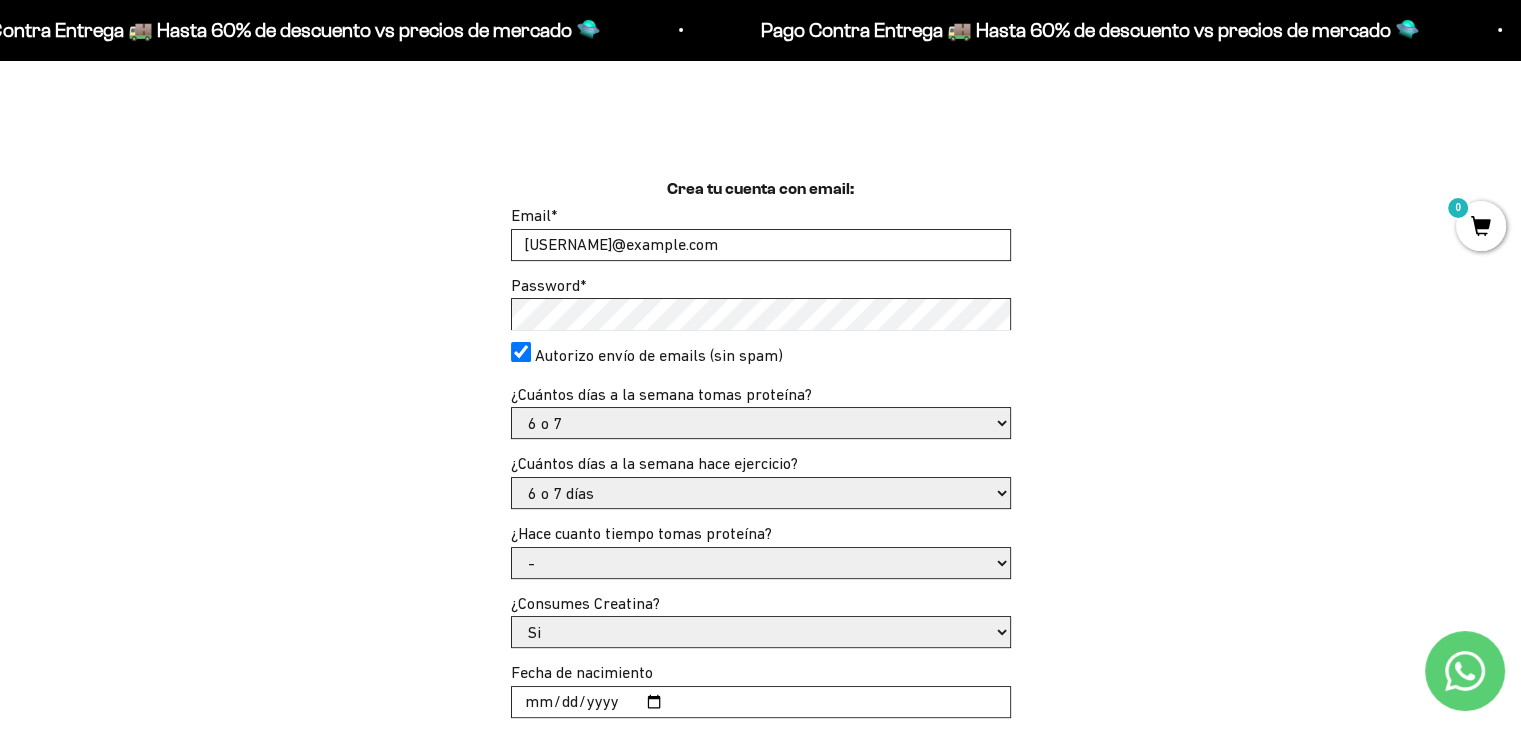 click on "-
No hago
1 a 2 días
3 a 5 días
6 o 7 días" at bounding box center (761, 493) 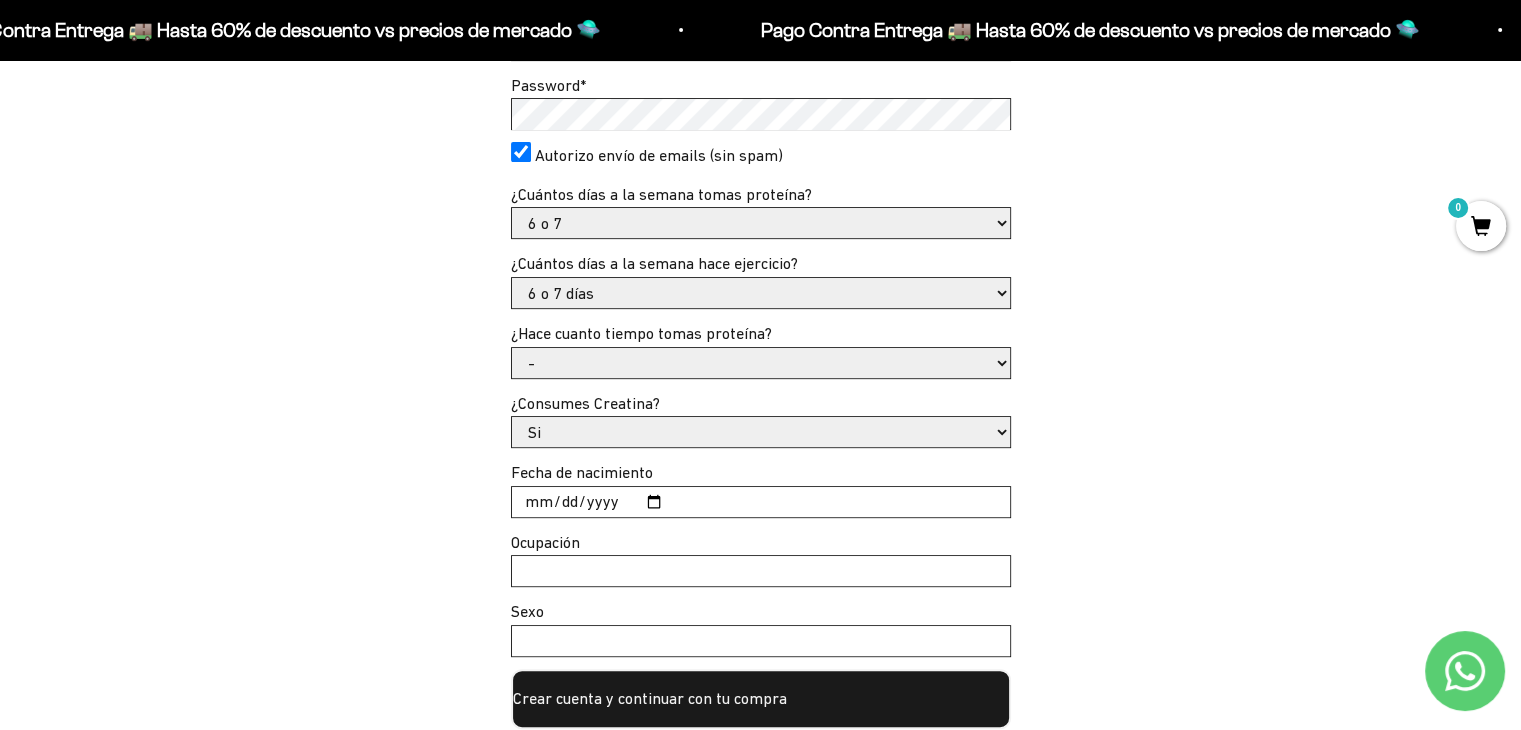 click on "-
Apenas estoy empezando
Menos de 6 meses
Más de 6 meses
Hace más de un año" at bounding box center (761, 363) 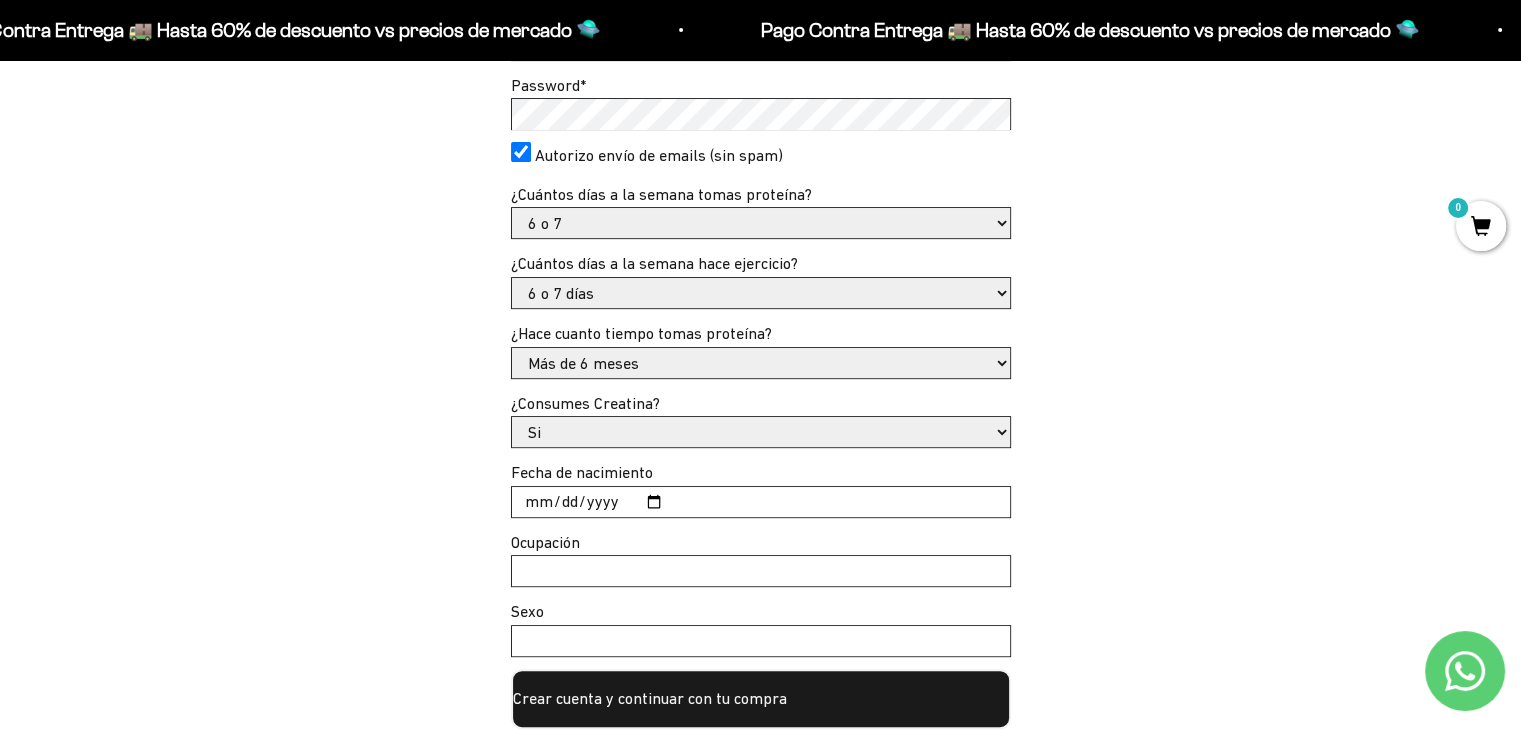 click on "-
Apenas estoy empezando
Menos de 6 meses
Más de 6 meses
Hace más de un año" at bounding box center (761, 363) 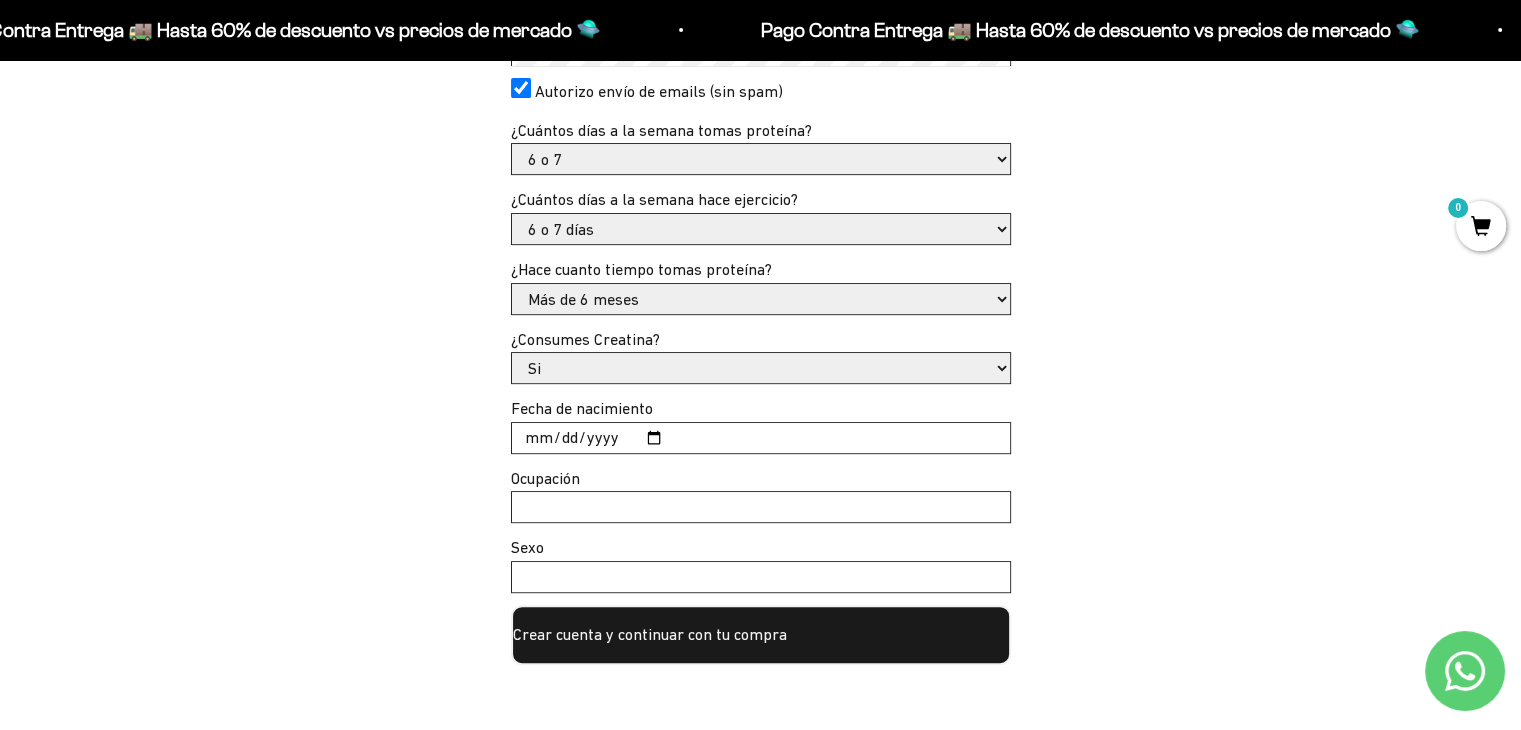 scroll, scrollTop: 800, scrollLeft: 0, axis: vertical 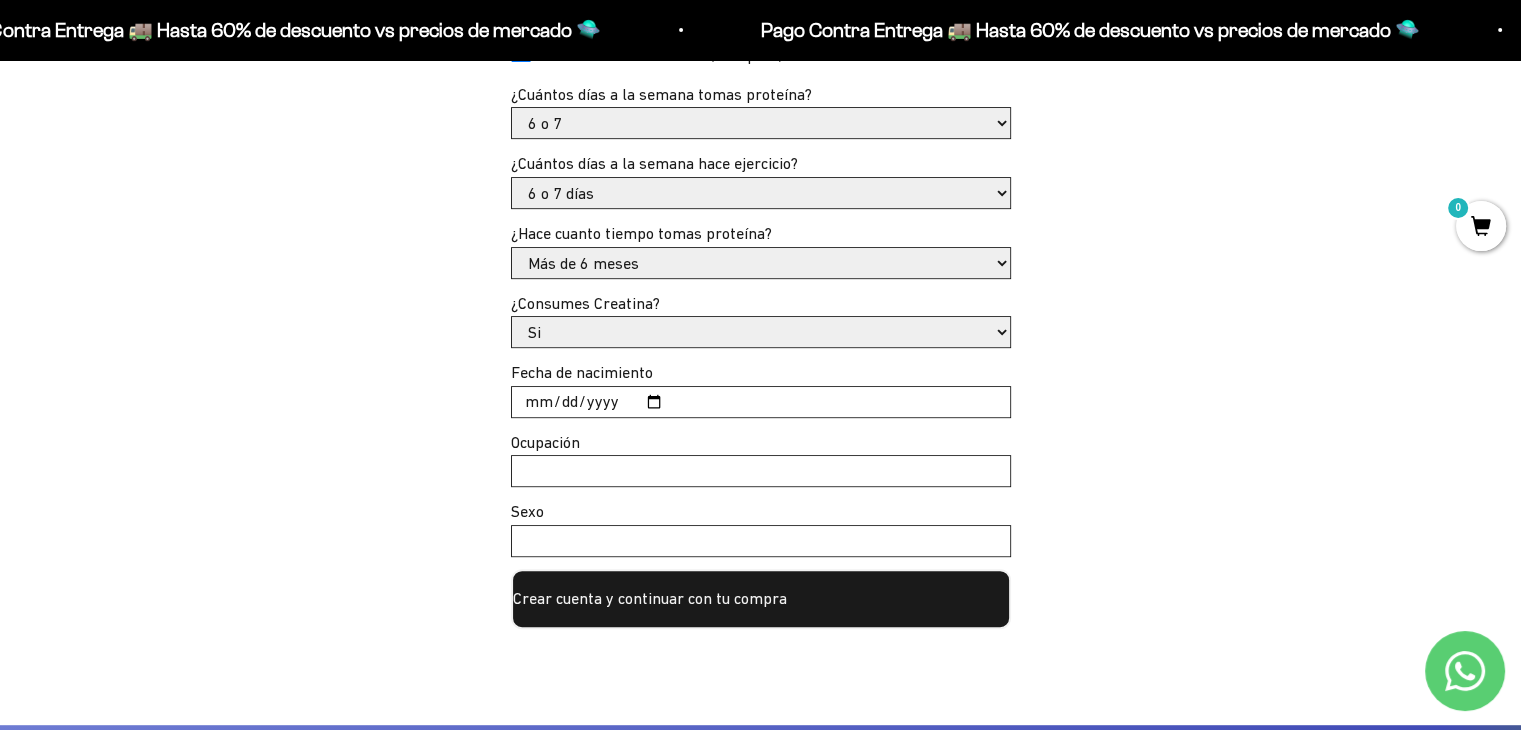 click on "Fecha de nacimiento" at bounding box center [761, 402] 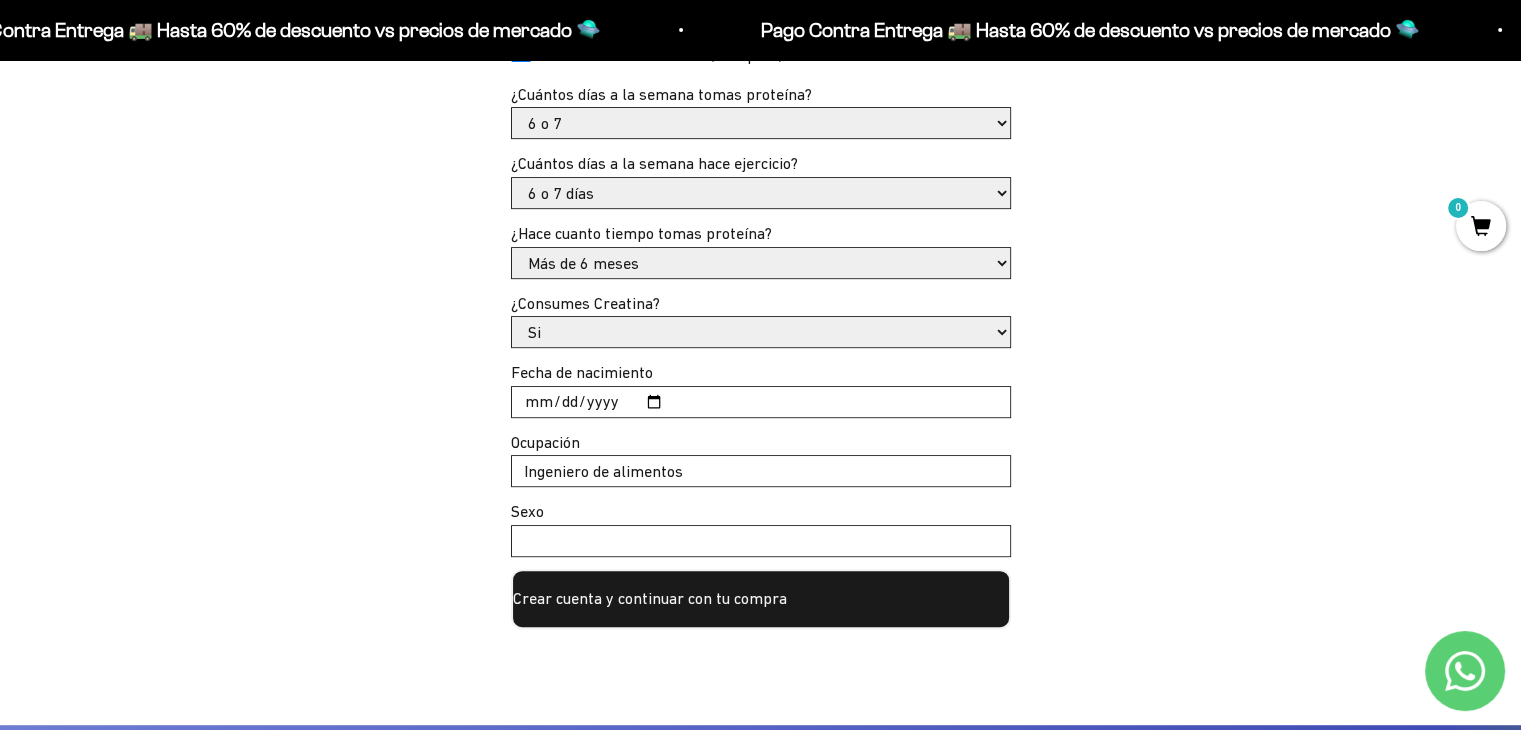 type on "Ingeniero de alimentos" 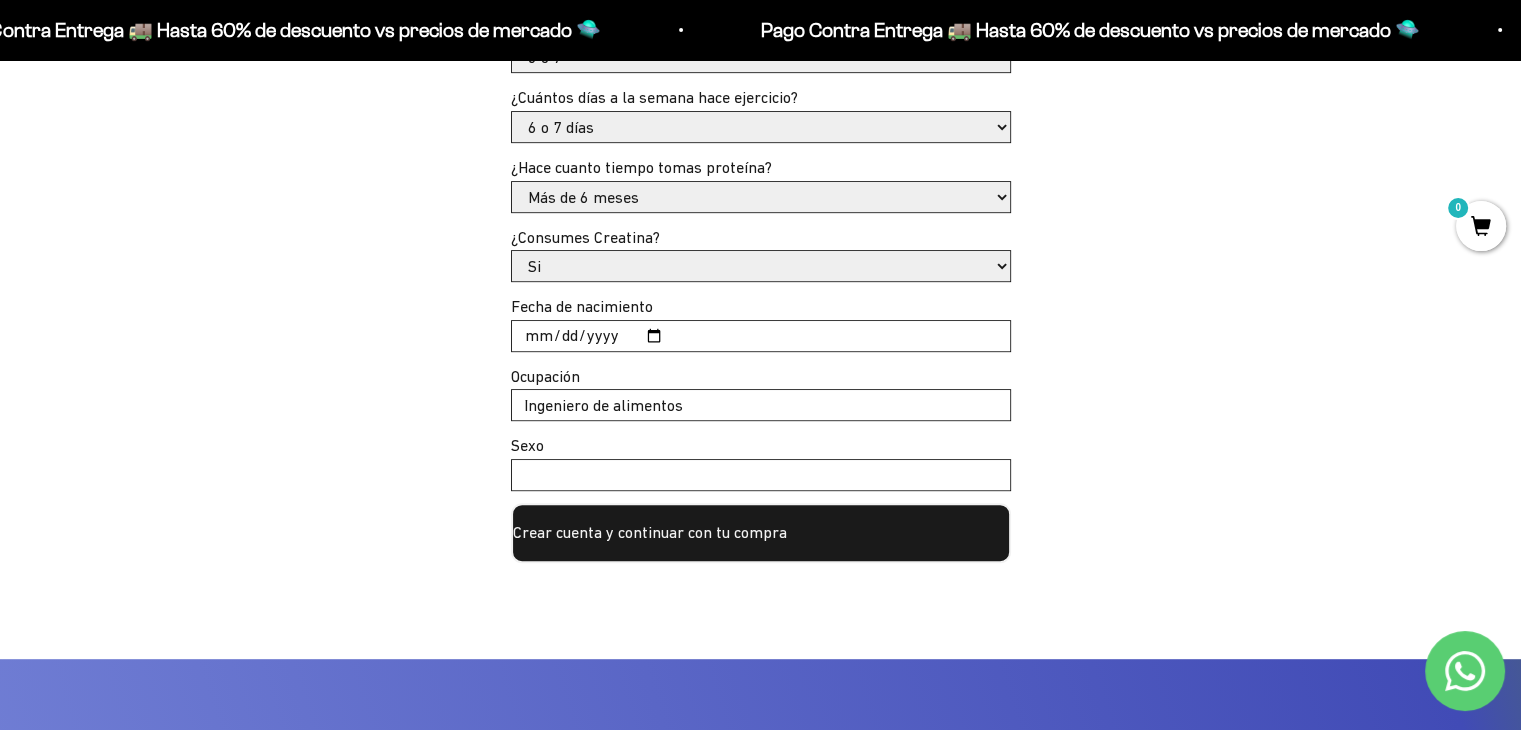 scroll, scrollTop: 1000, scrollLeft: 0, axis: vertical 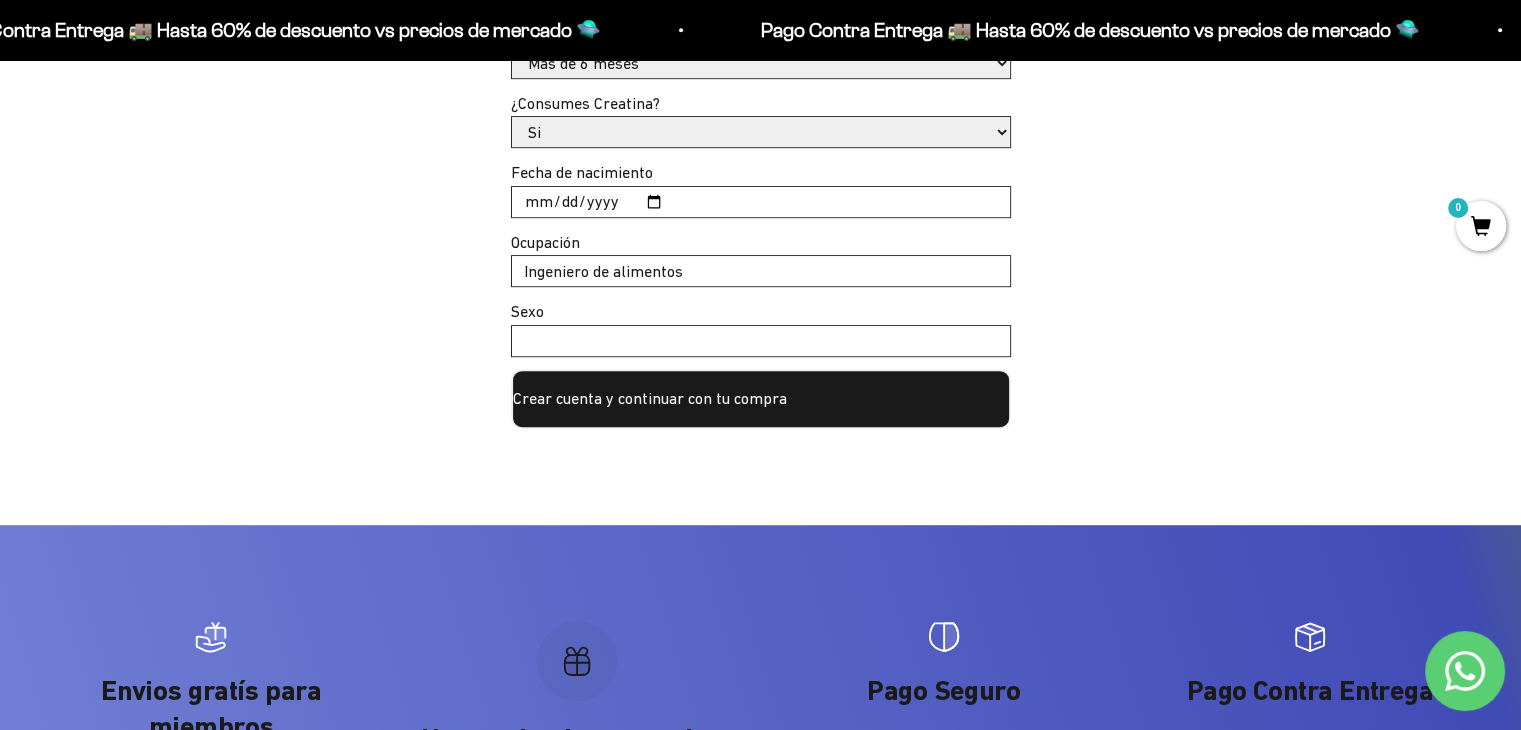 click on "Sexo" at bounding box center (761, 341) 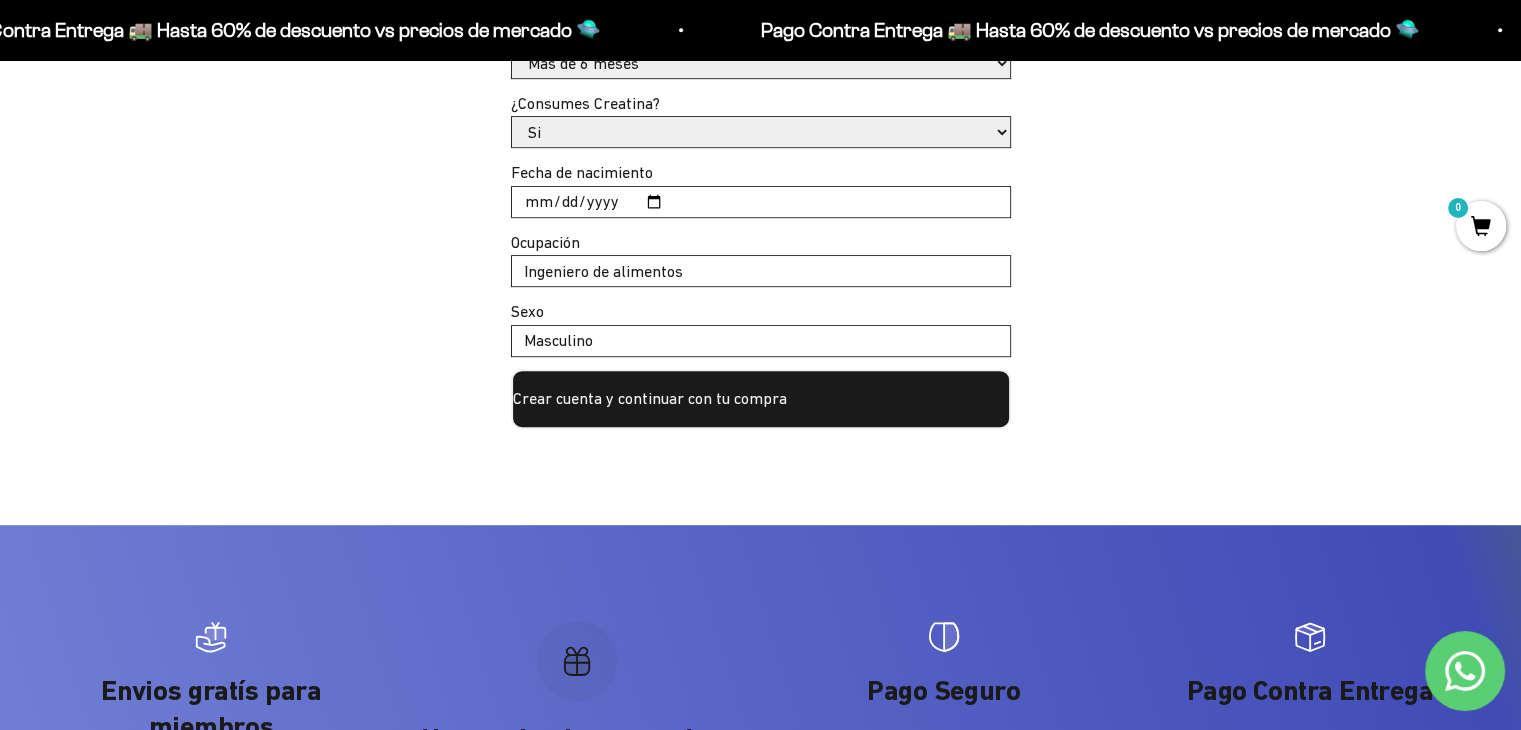 type on "Masculino" 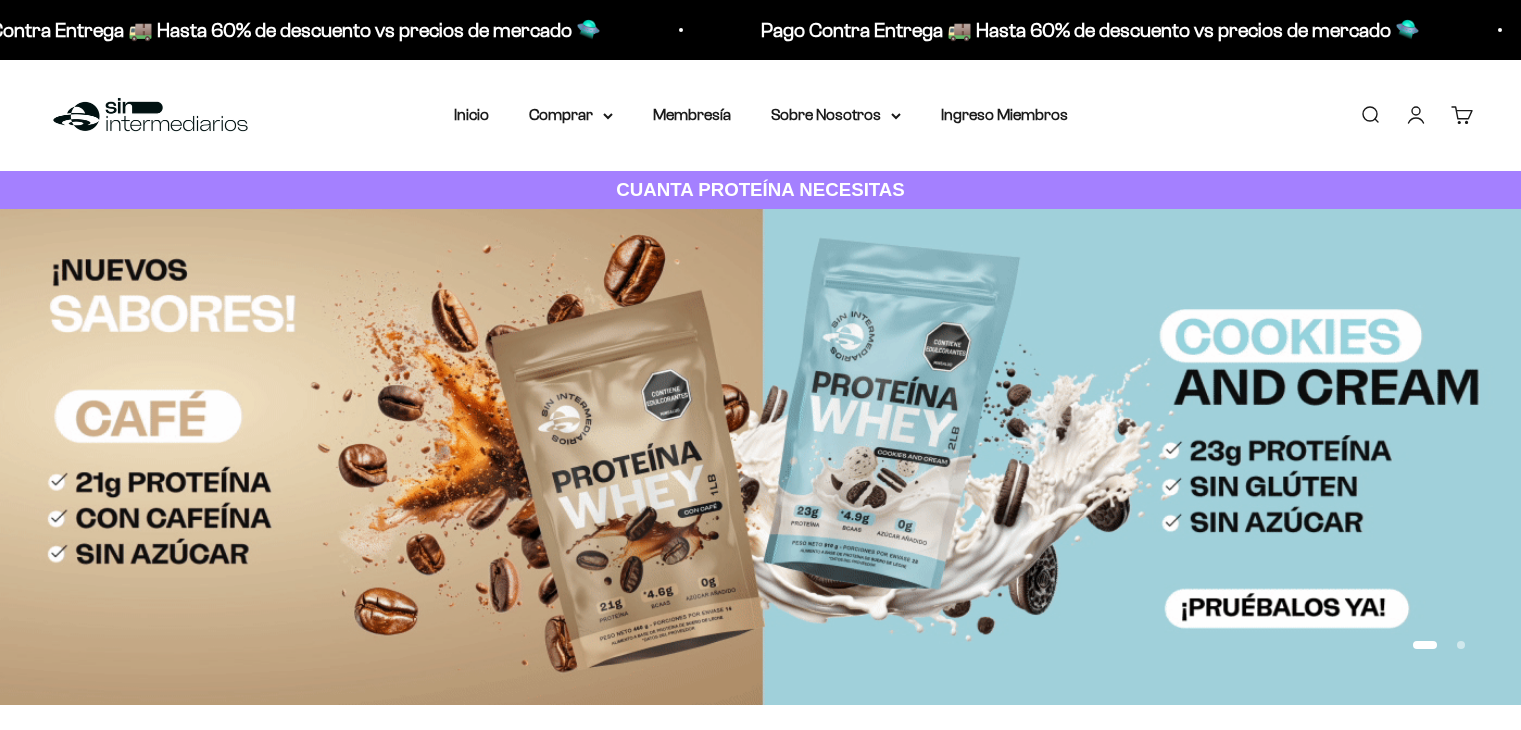 scroll, scrollTop: 0, scrollLeft: 0, axis: both 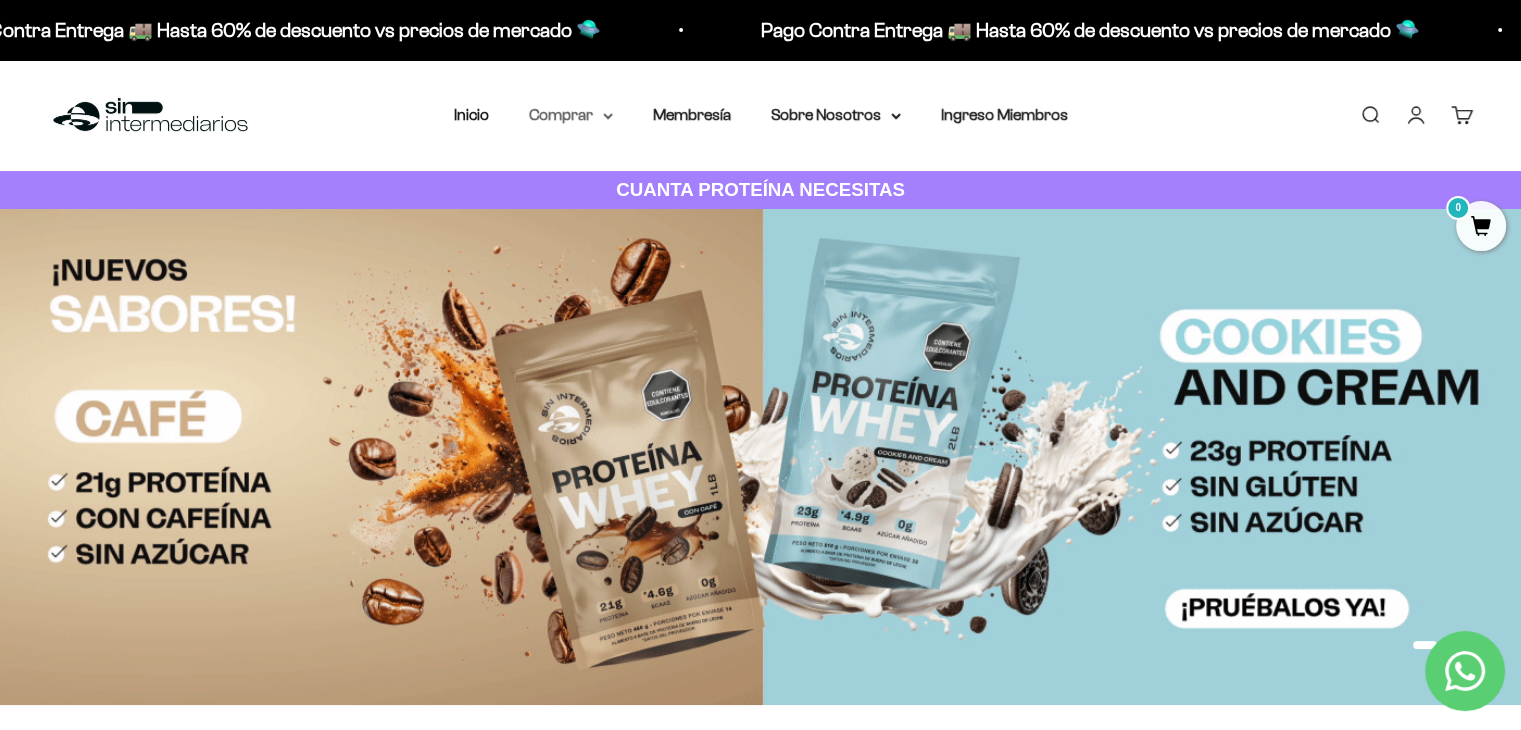 click on "Comprar" at bounding box center [571, 115] 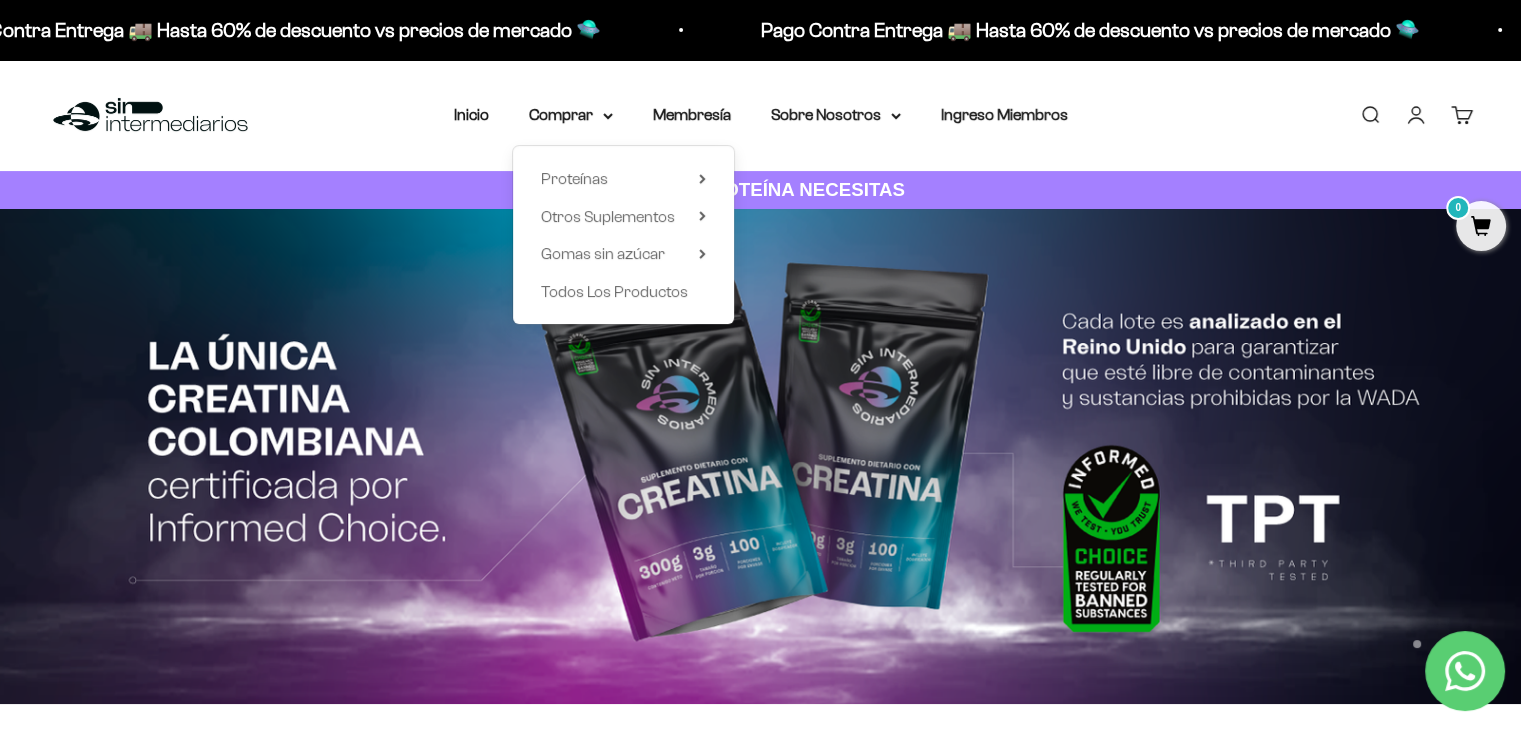 click on "Proteínas
Ver Todos
Whey
Iso
Vegan
Shaker" at bounding box center [623, 235] 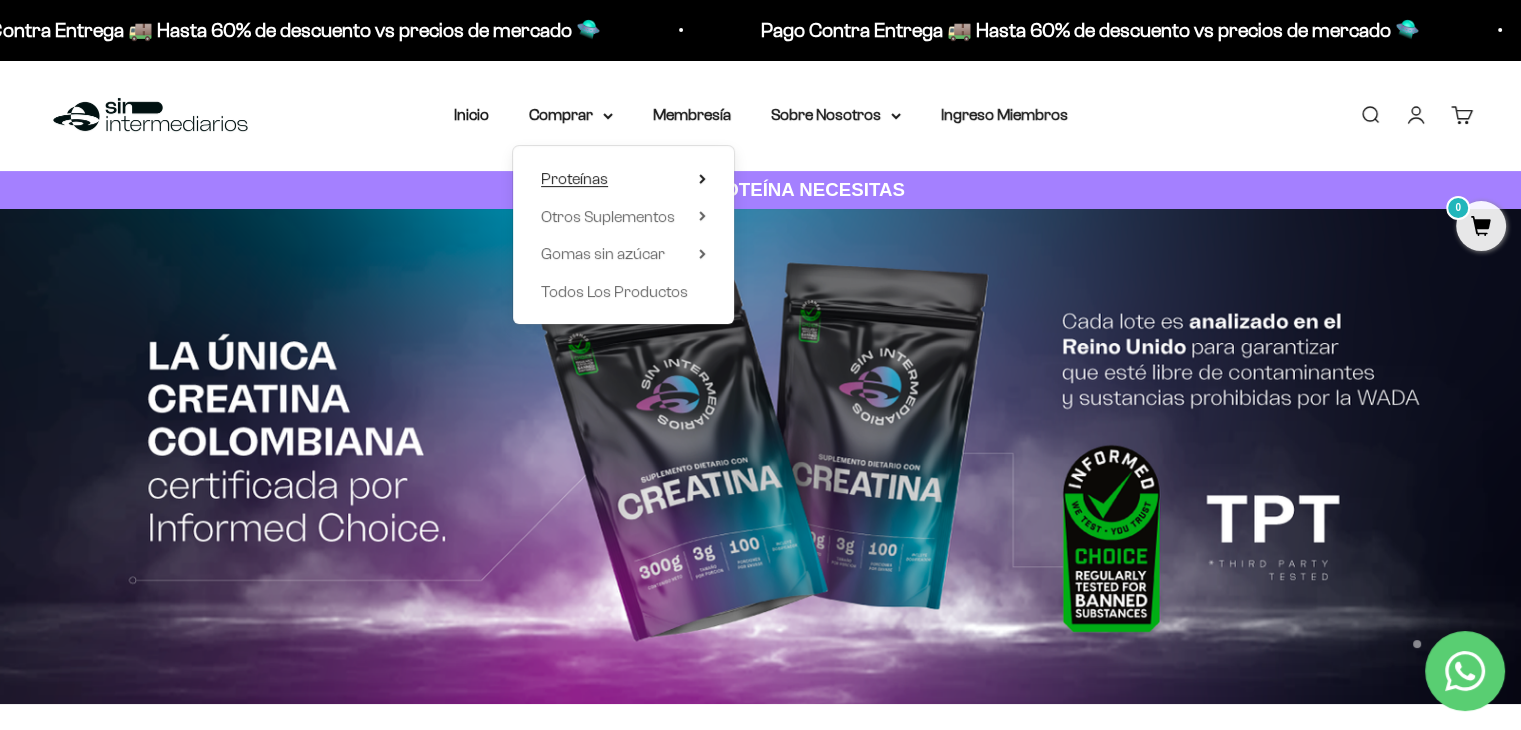 click 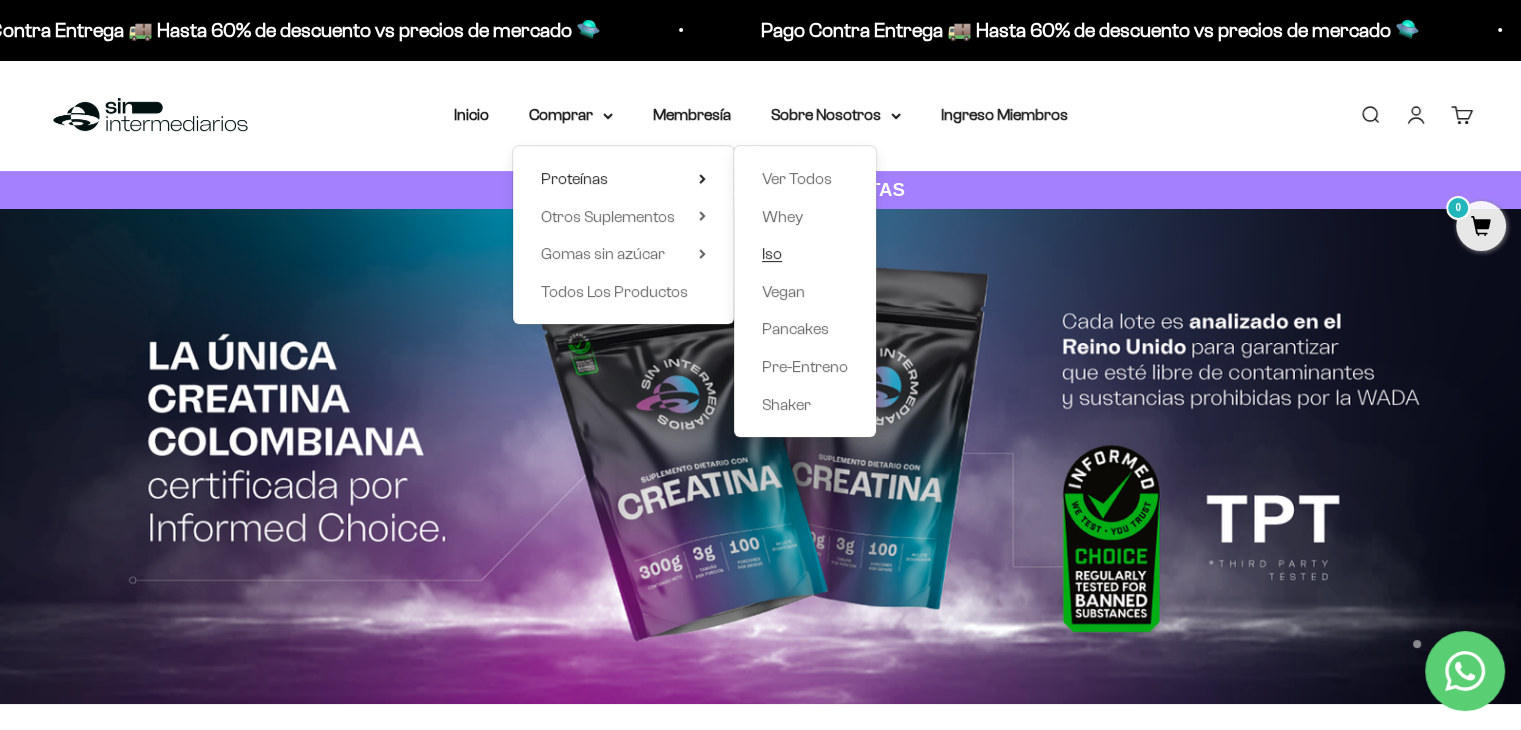 click on "Iso" at bounding box center [772, 253] 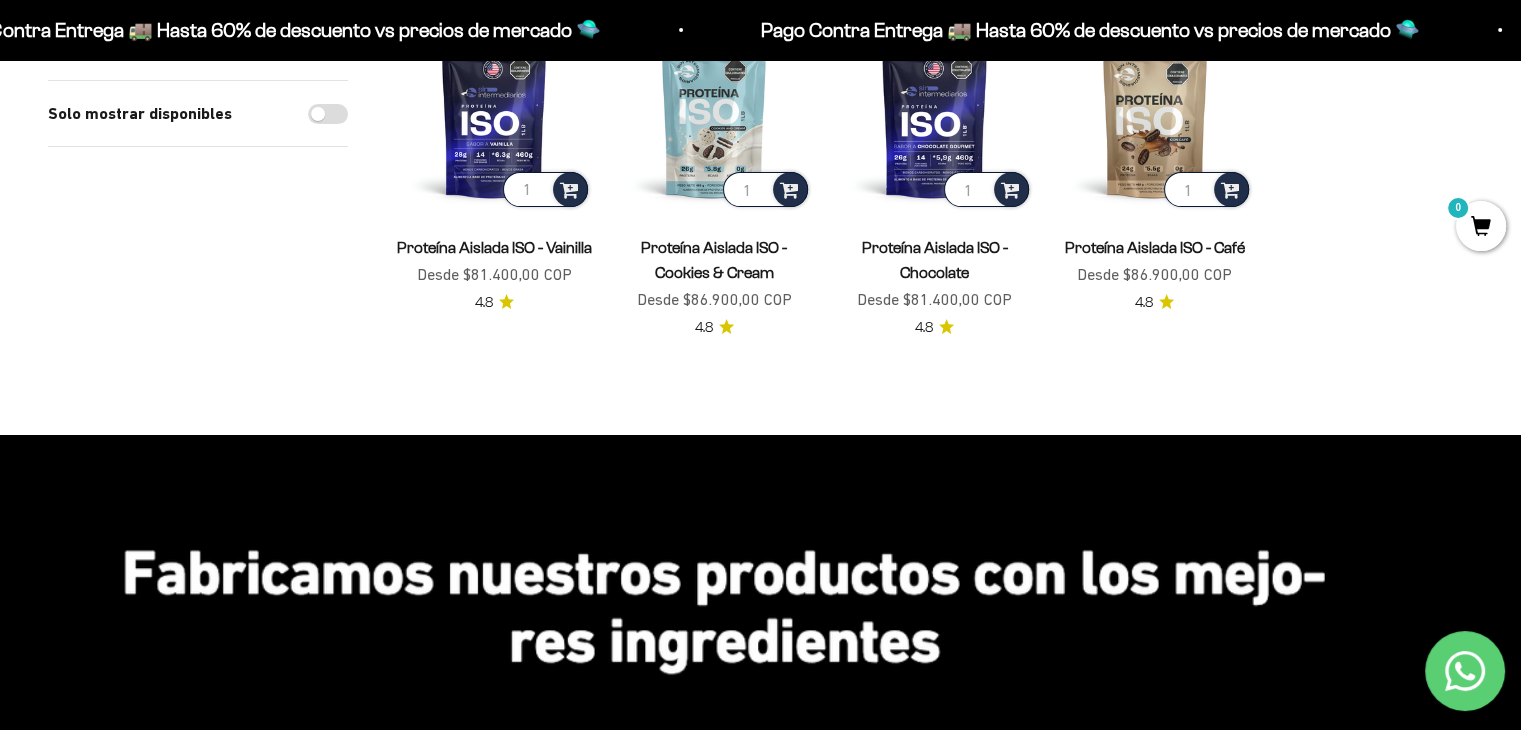scroll, scrollTop: 200, scrollLeft: 0, axis: vertical 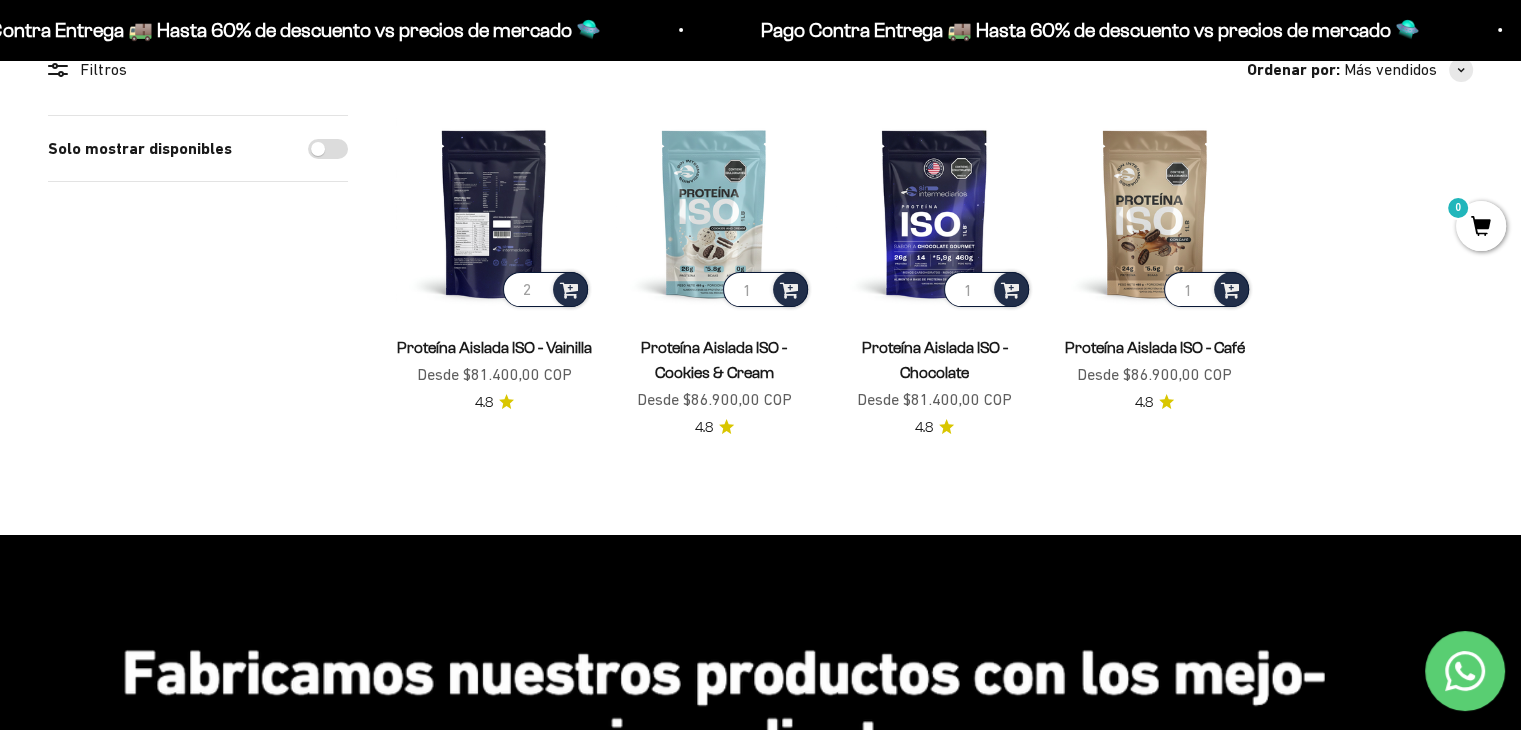 click on "2" at bounding box center (545, 289) 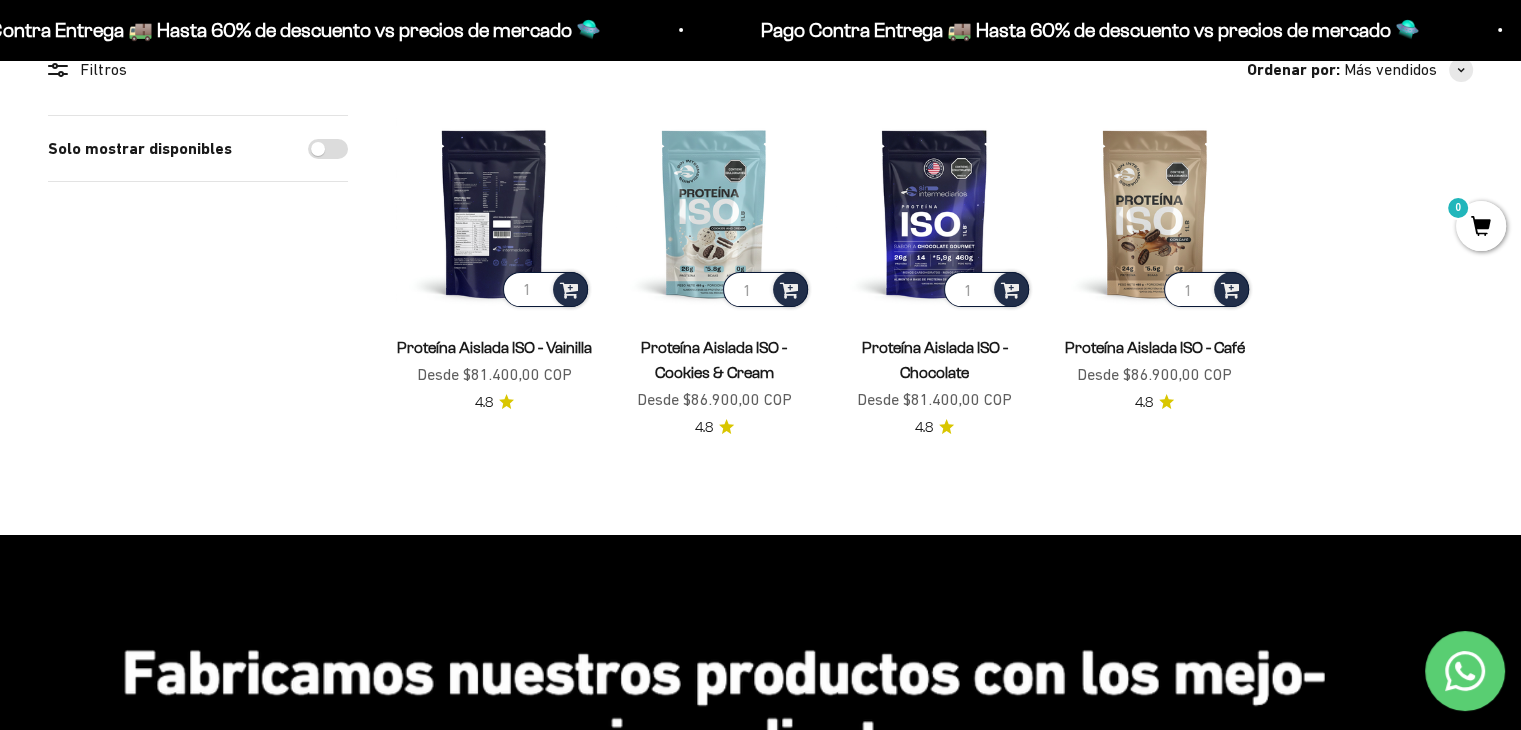 type on "1" 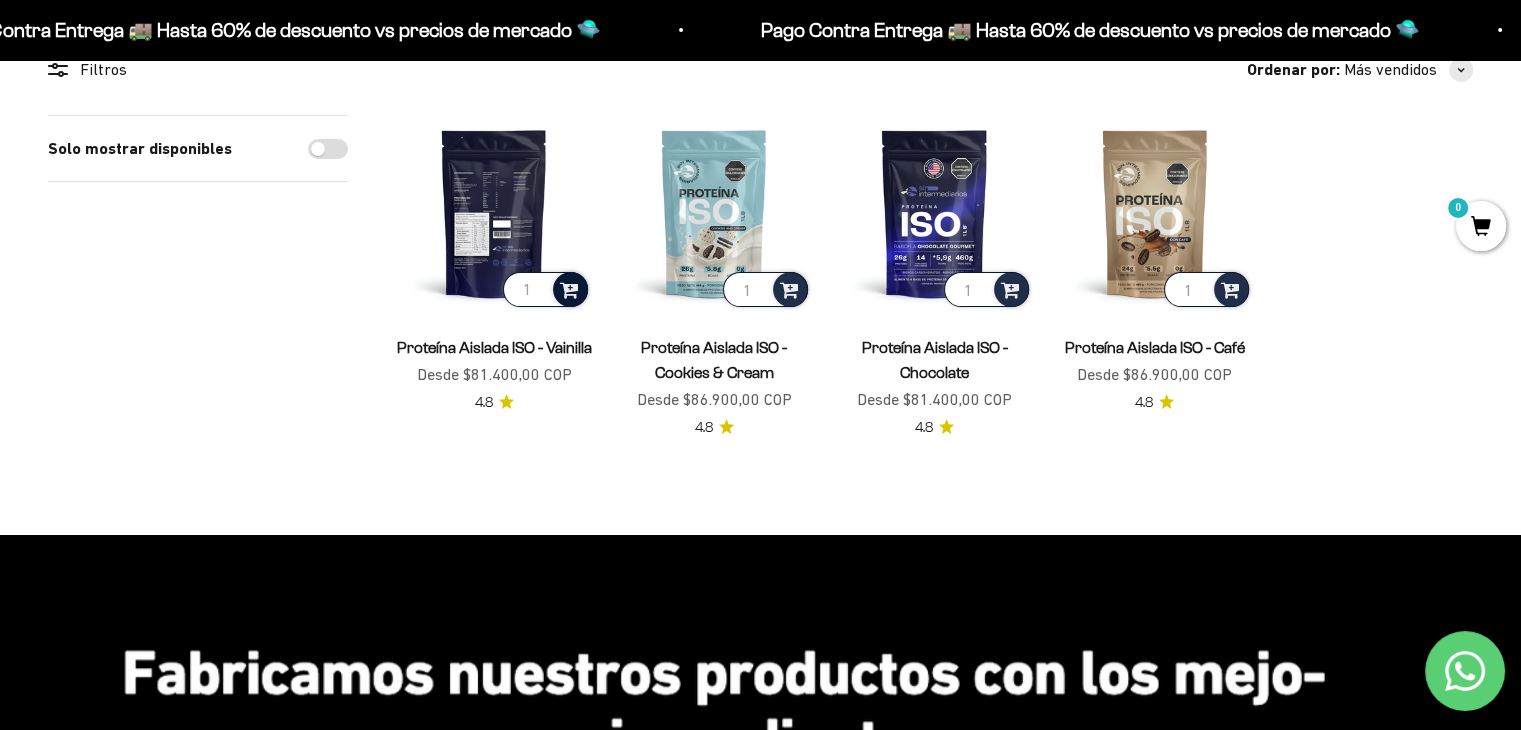 click at bounding box center (569, 288) 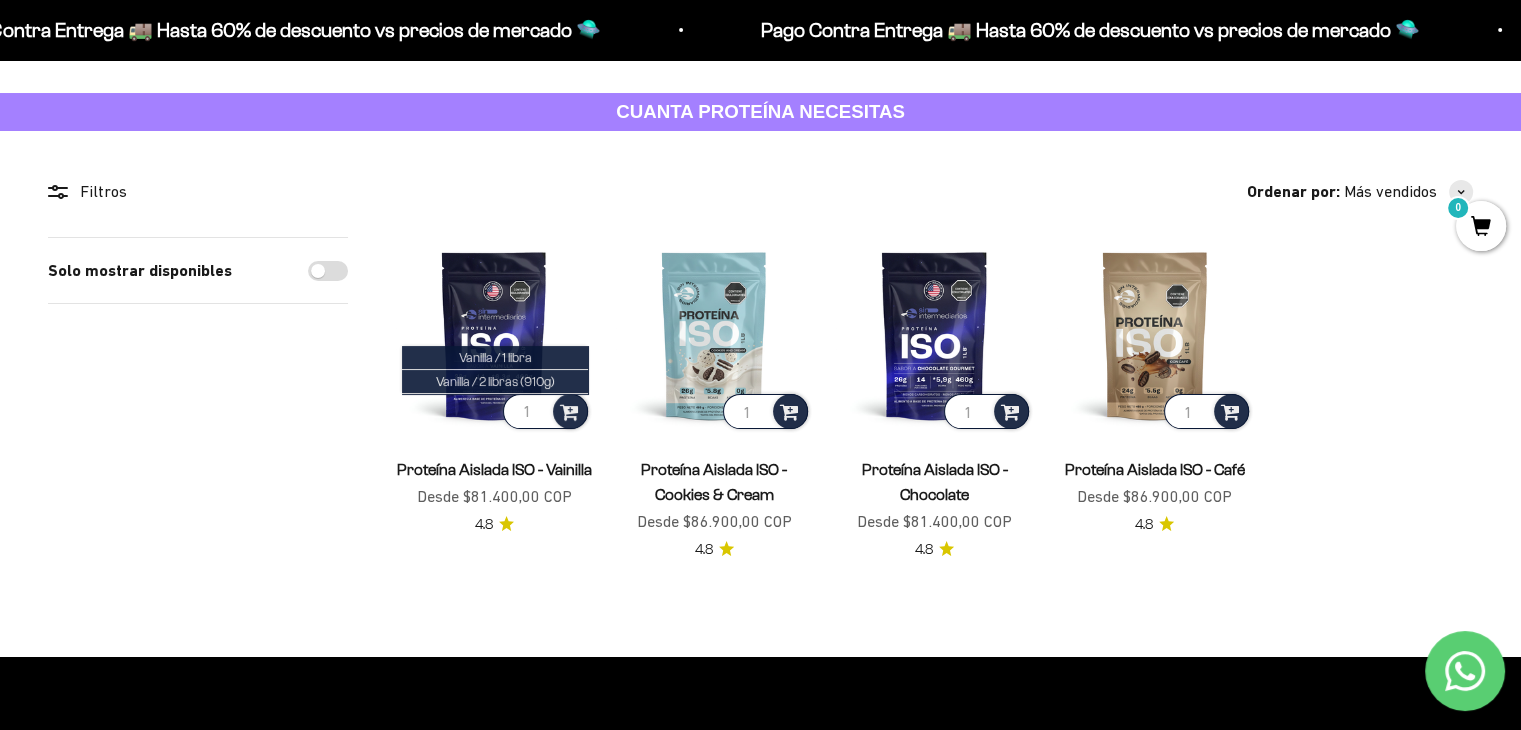 scroll, scrollTop: 0, scrollLeft: 0, axis: both 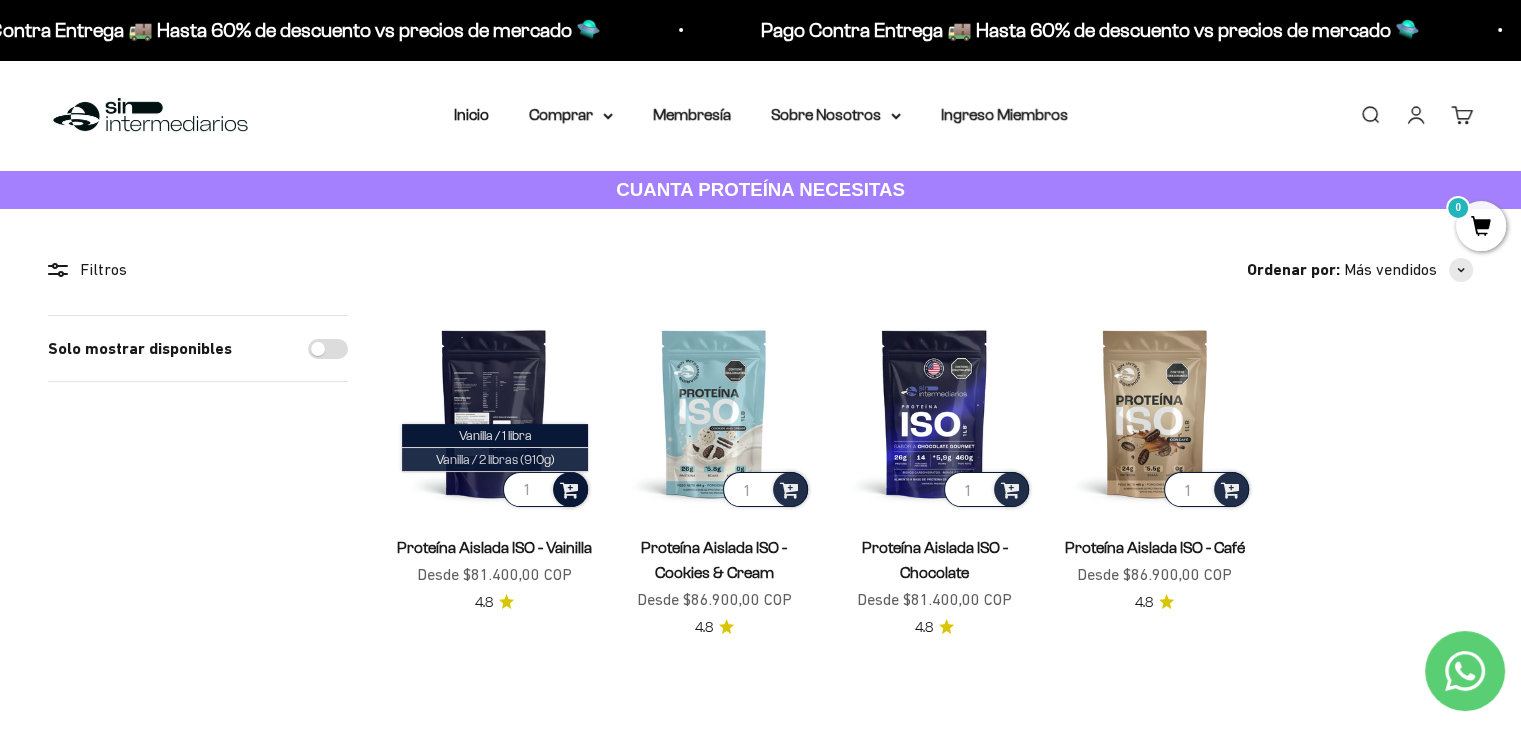 click on "Vanilla / 2 libras (910g)" at bounding box center [495, 459] 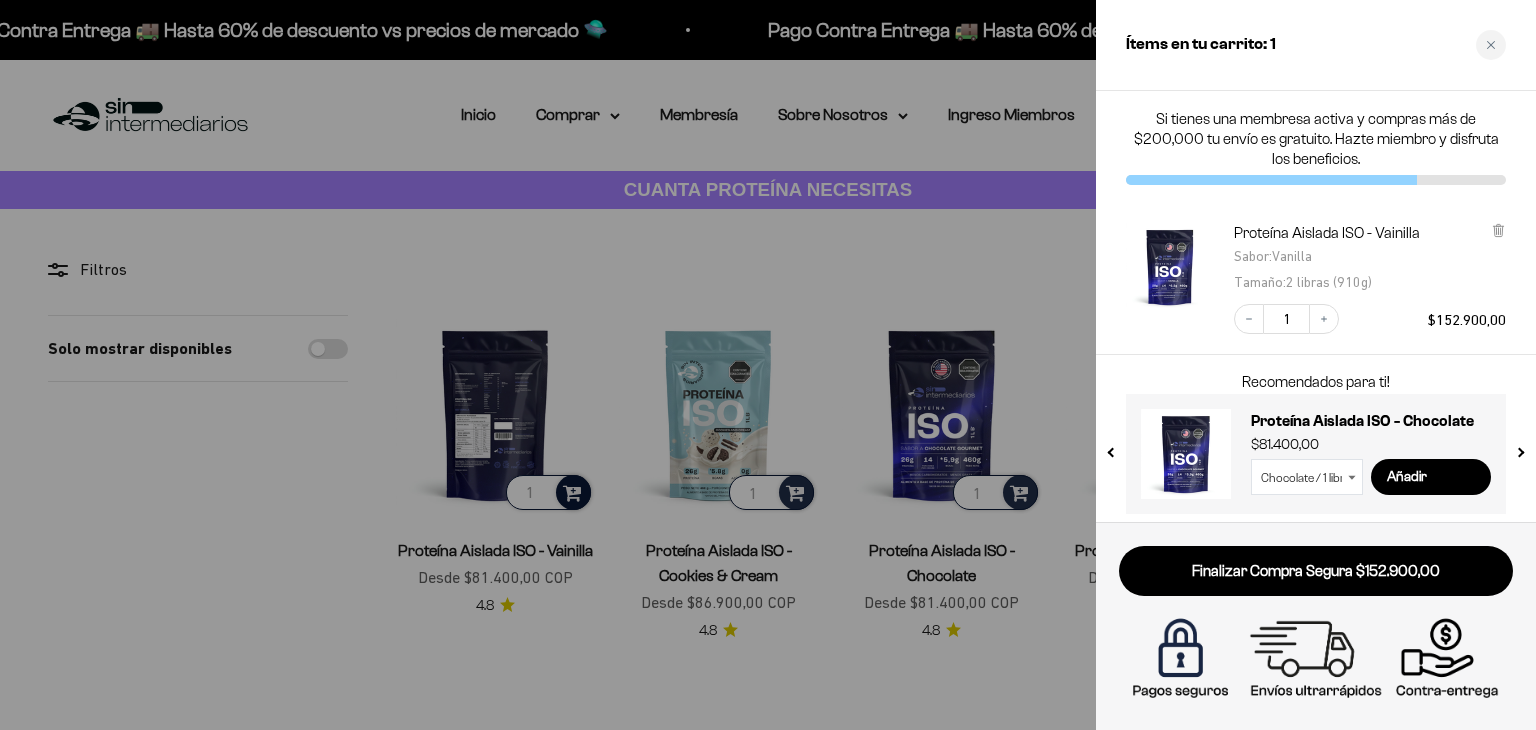 click at bounding box center (768, 365) 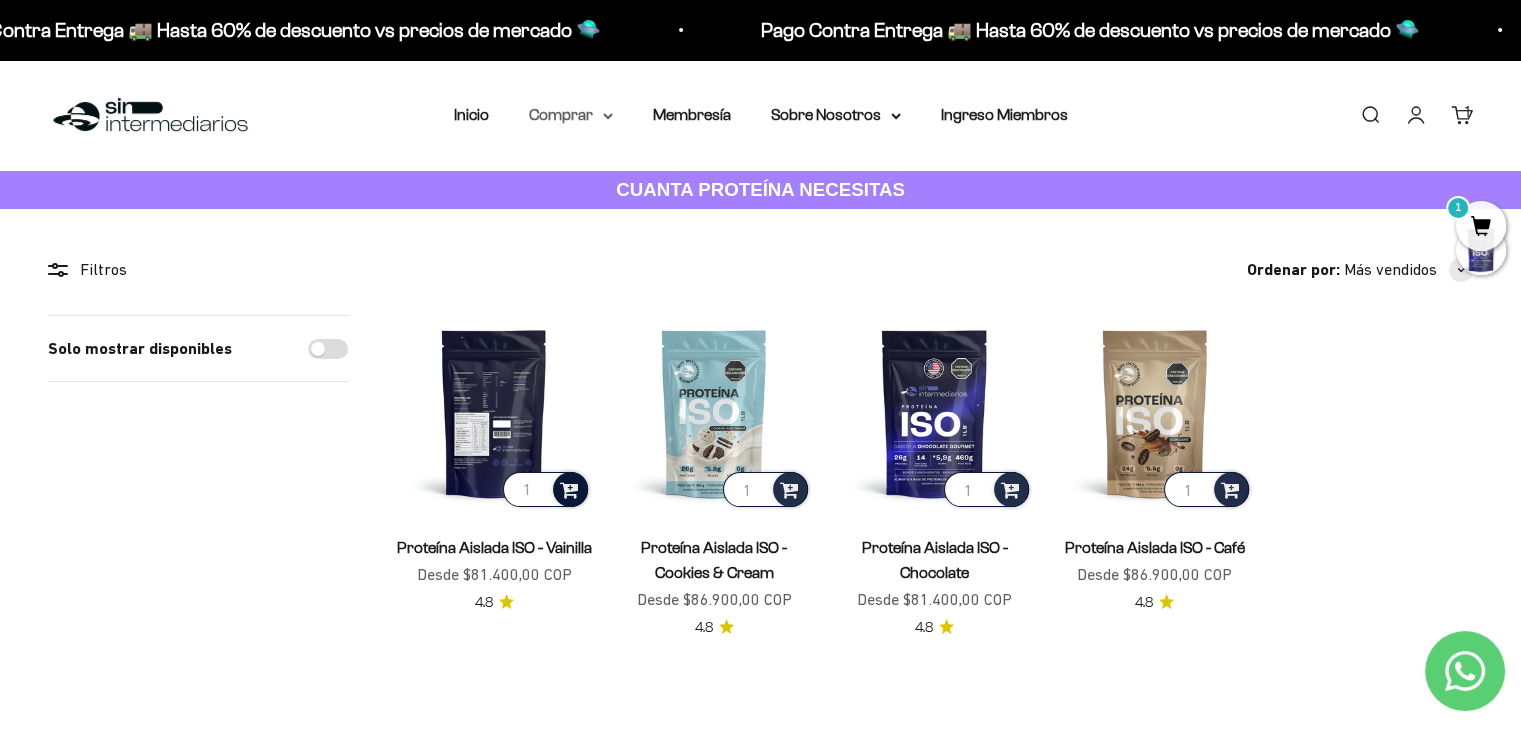 click 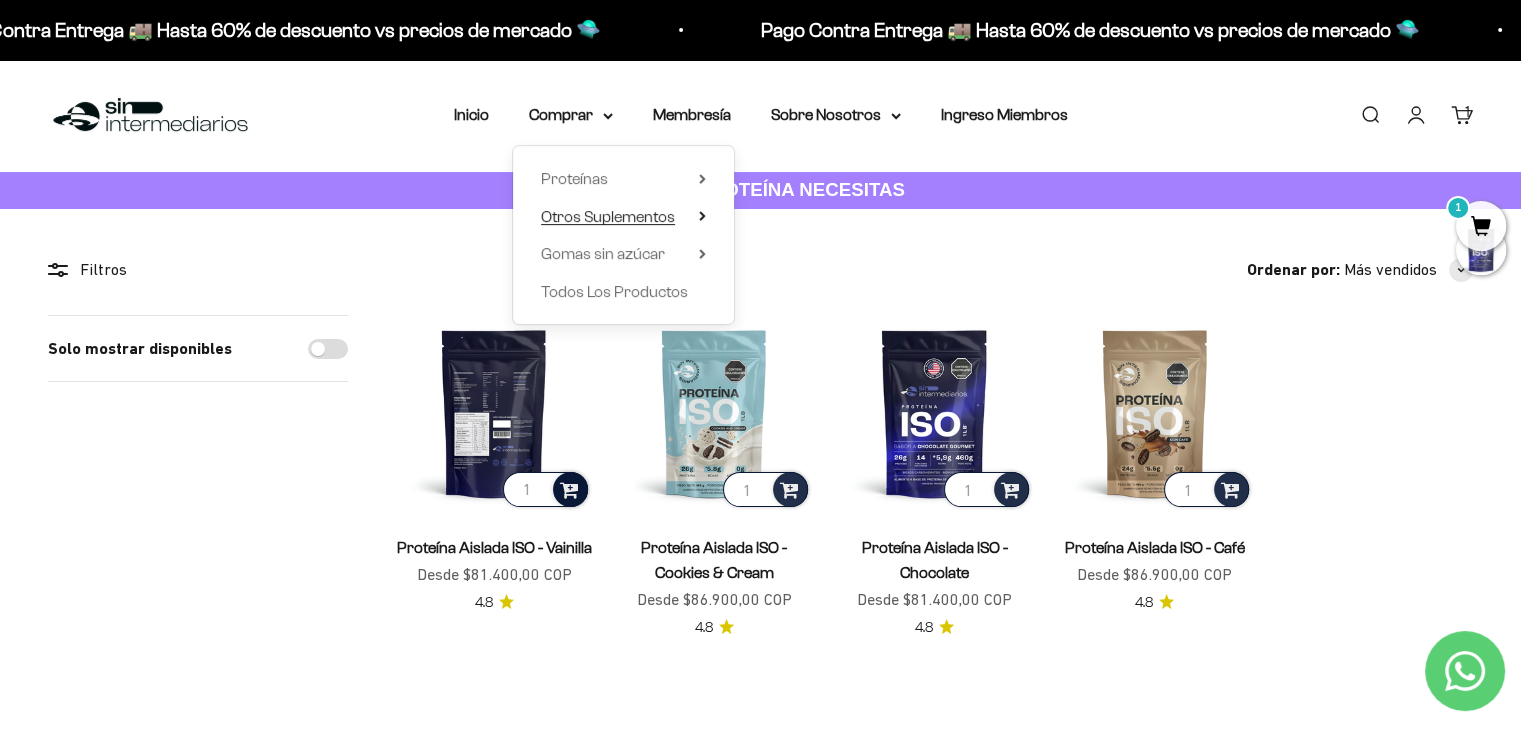 click on "Otros Suplementos" at bounding box center [608, 216] 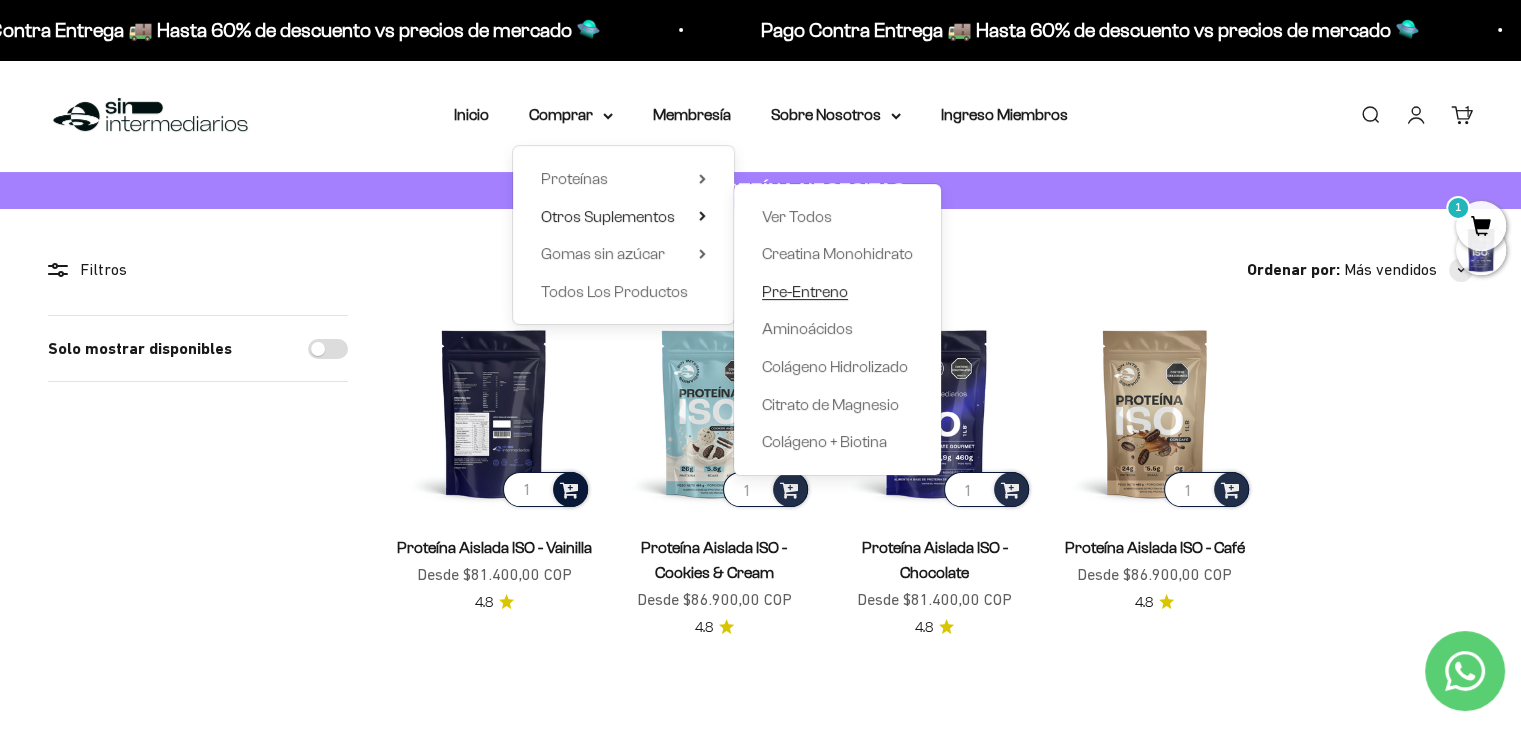 click on "Pre-Entreno" at bounding box center (805, 291) 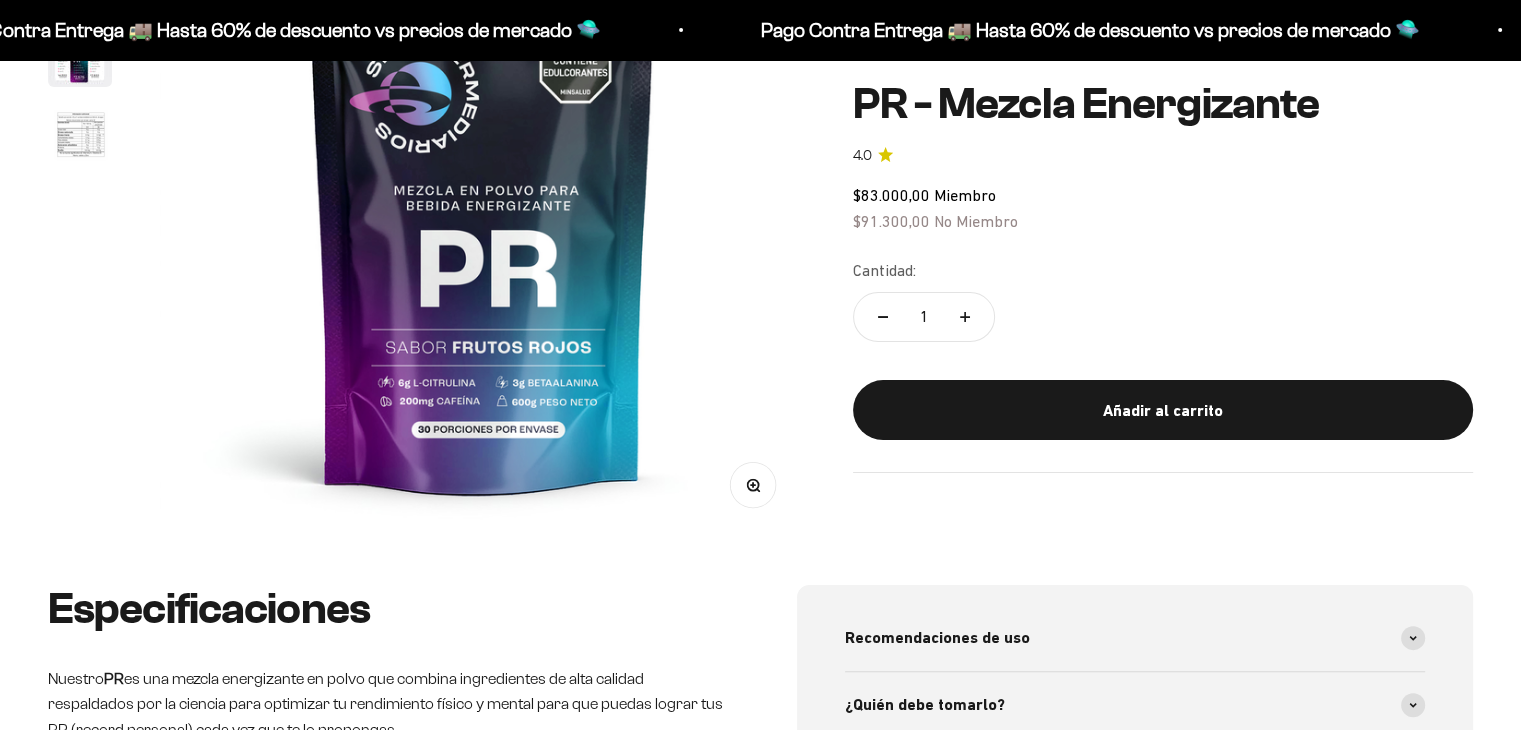 scroll, scrollTop: 400, scrollLeft: 0, axis: vertical 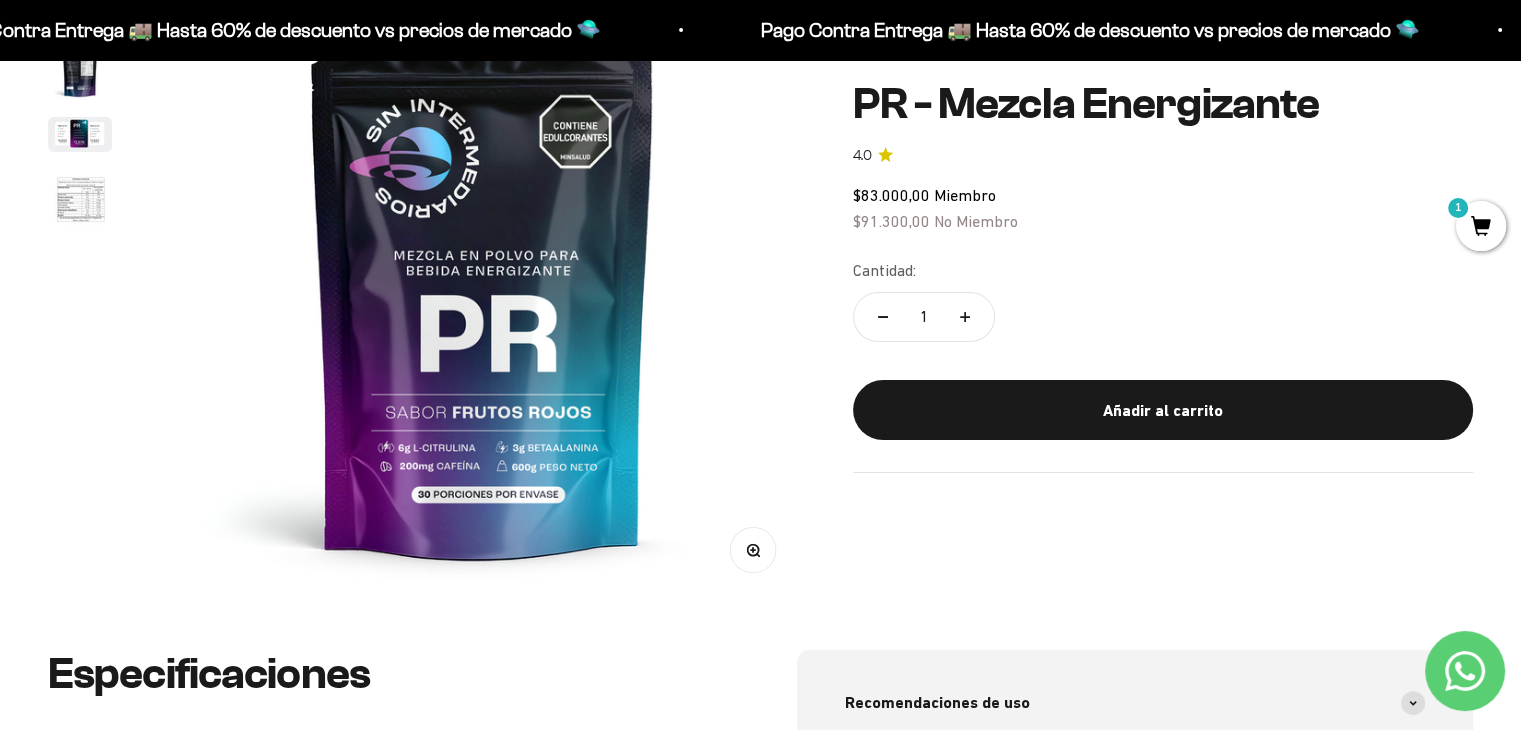 click 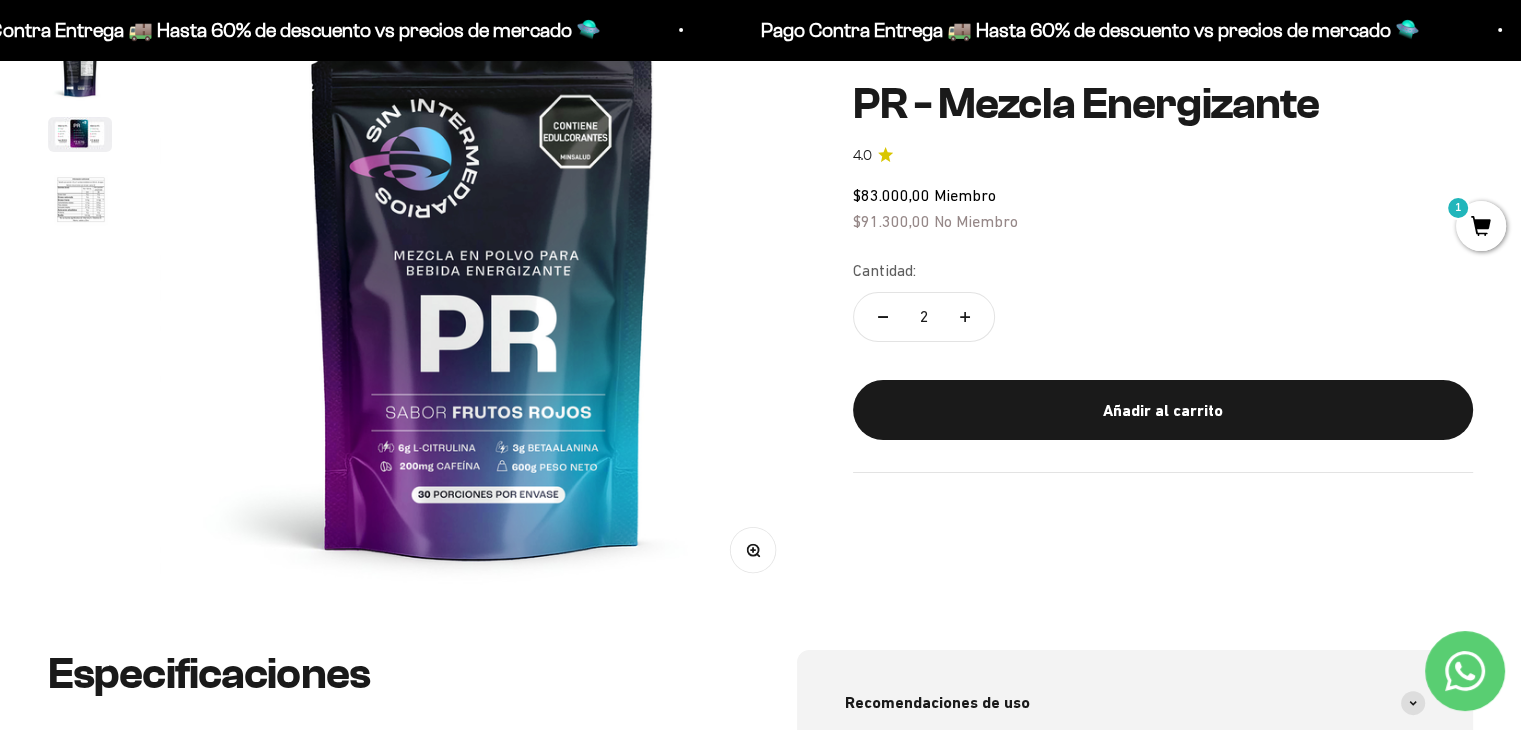 click 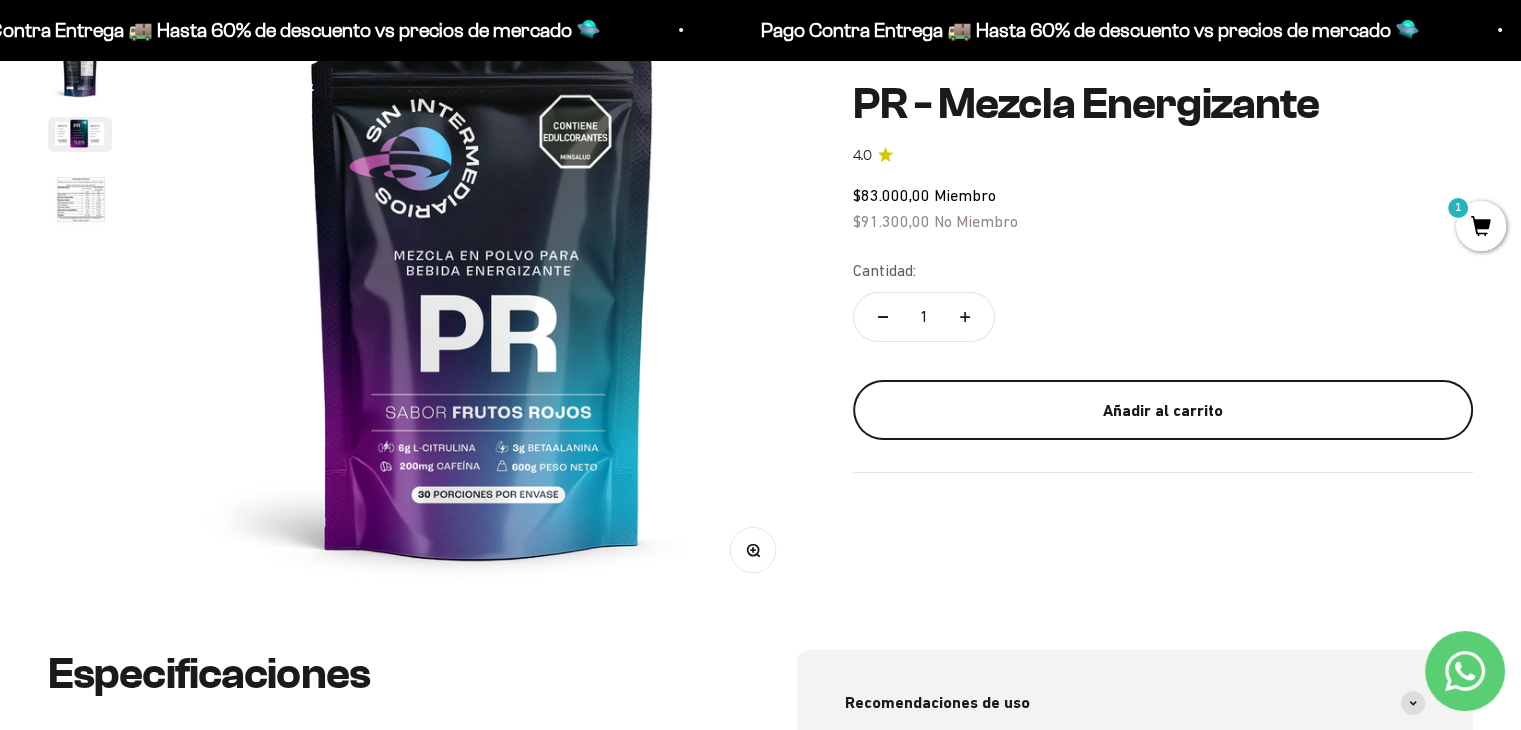click on "Añadir al carrito" at bounding box center (1163, 410) 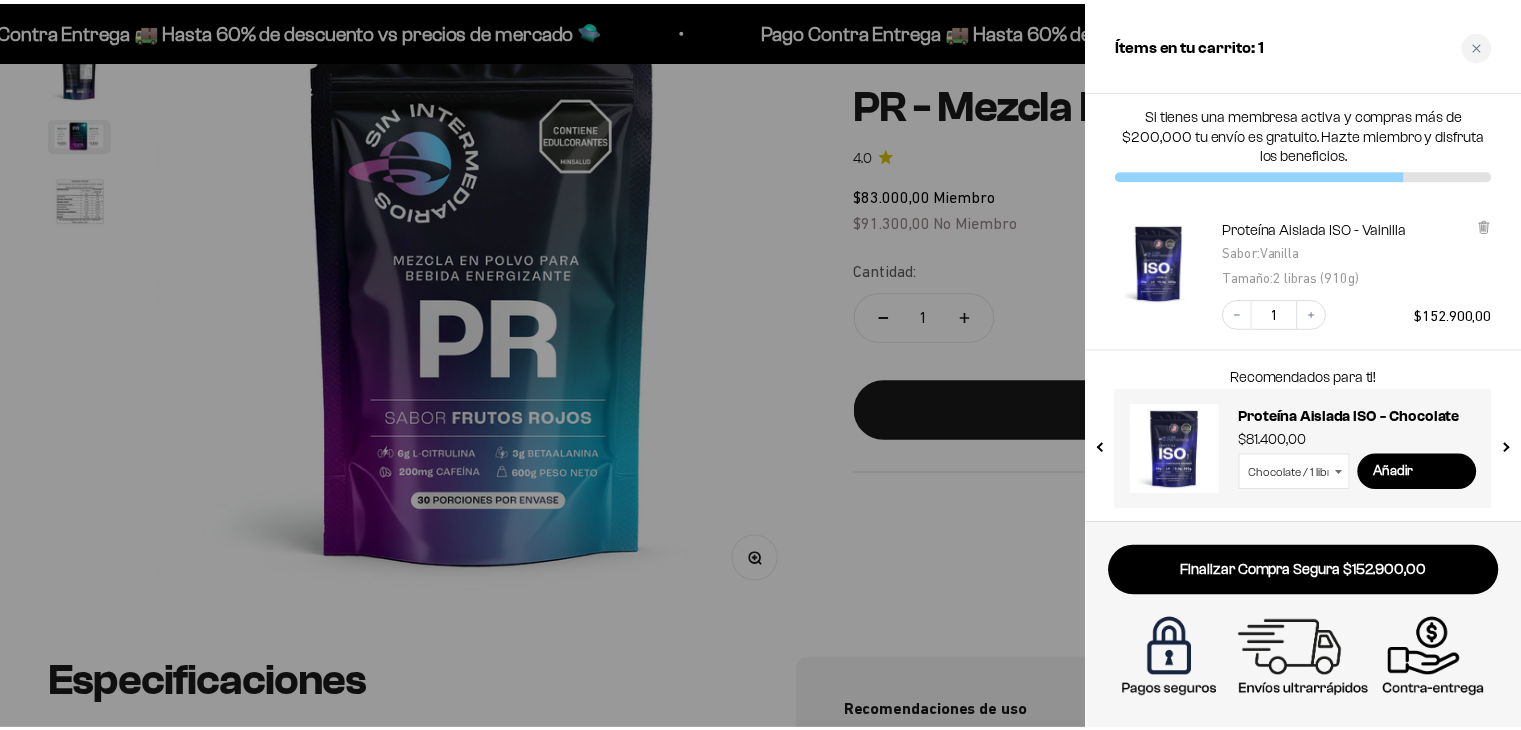 scroll, scrollTop: 7, scrollLeft: 0, axis: vertical 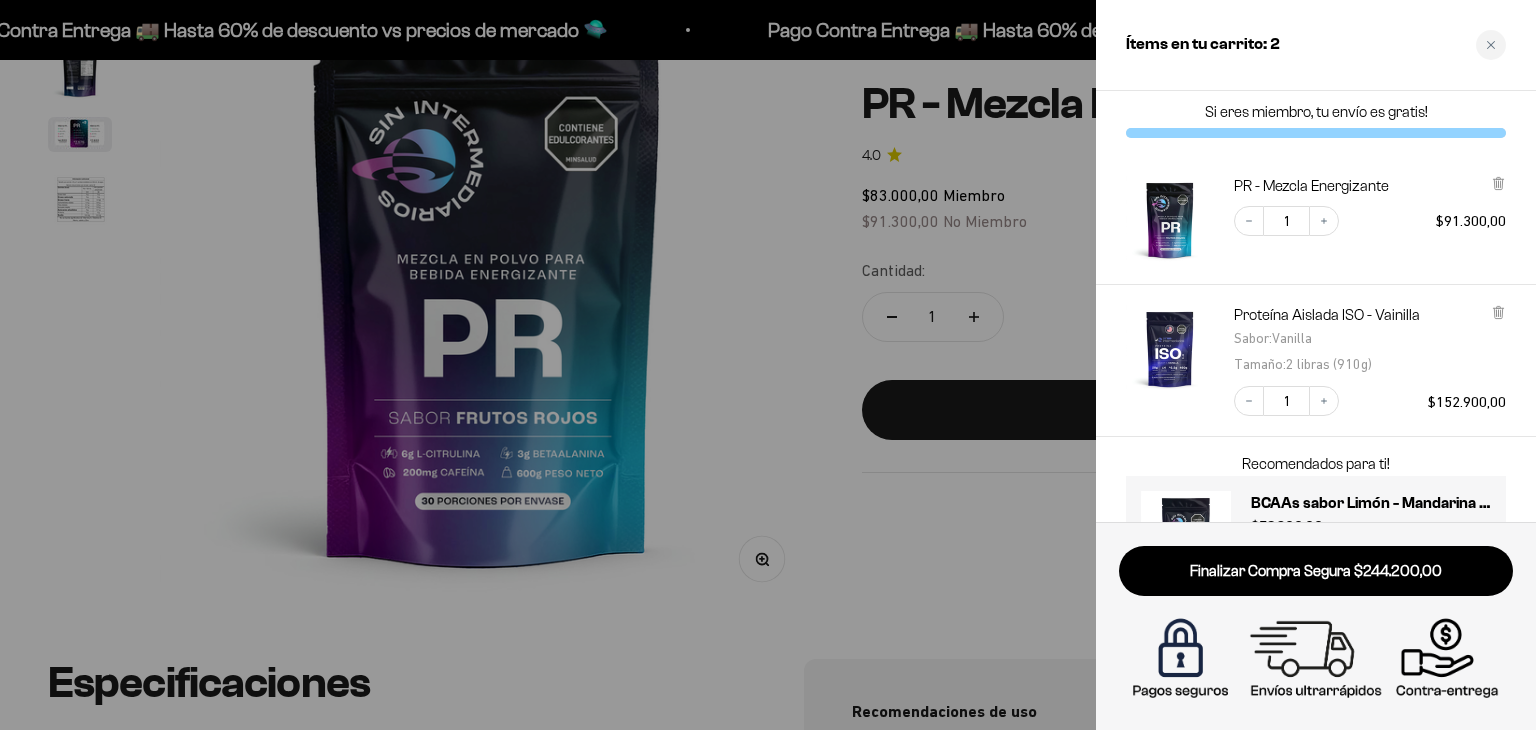 click on "Finalizar Compra Segura $244.200,00" at bounding box center [1316, 626] 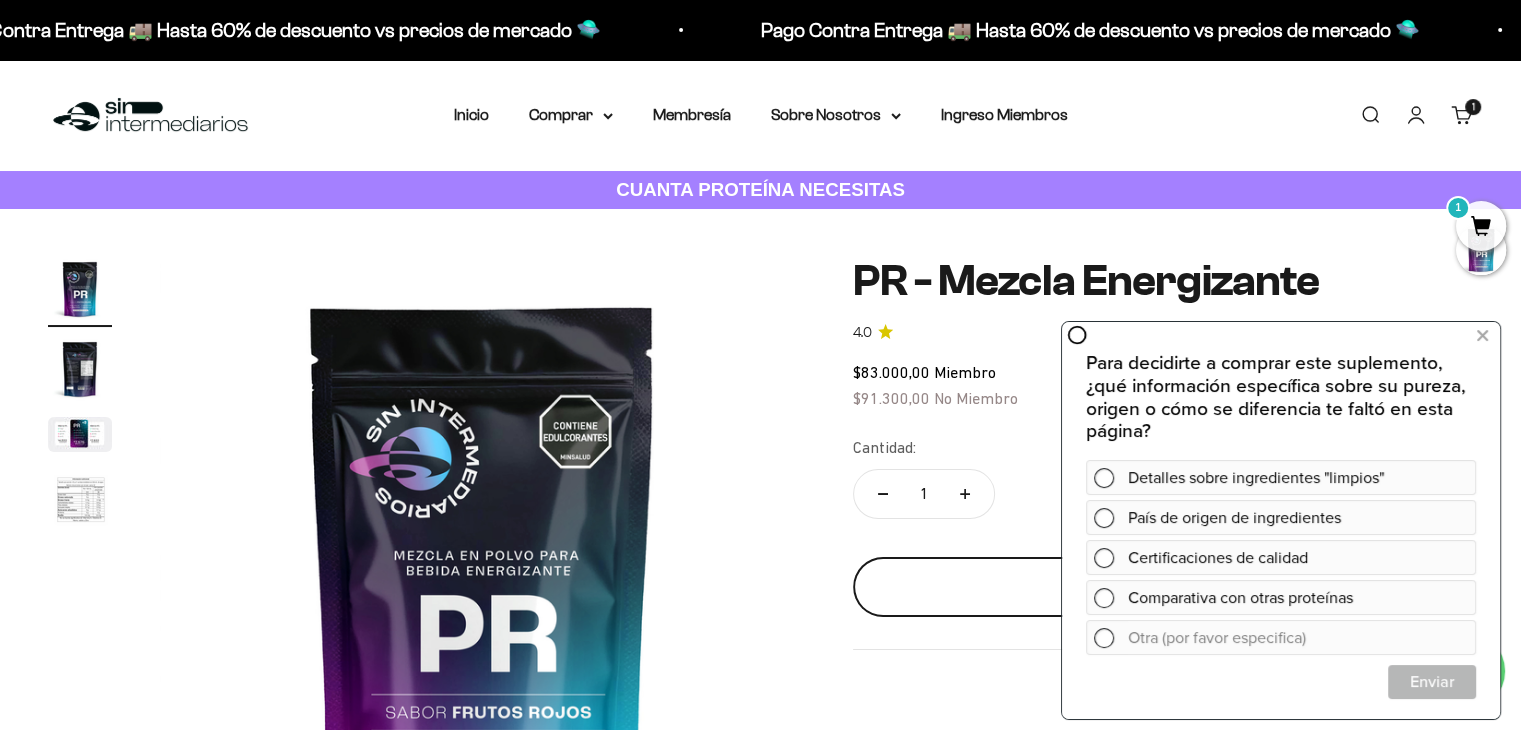scroll, scrollTop: 300, scrollLeft: 0, axis: vertical 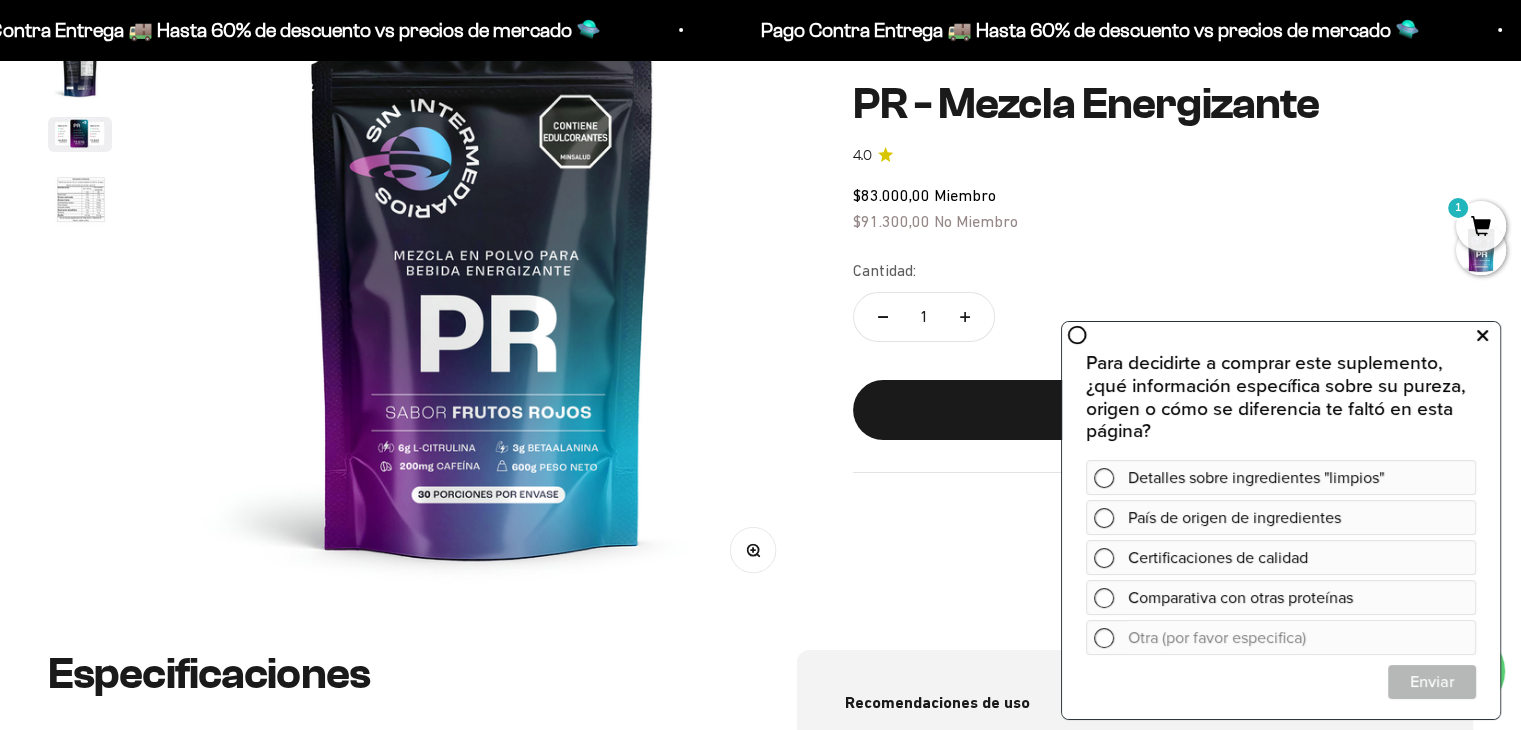 click at bounding box center [1482, 336] 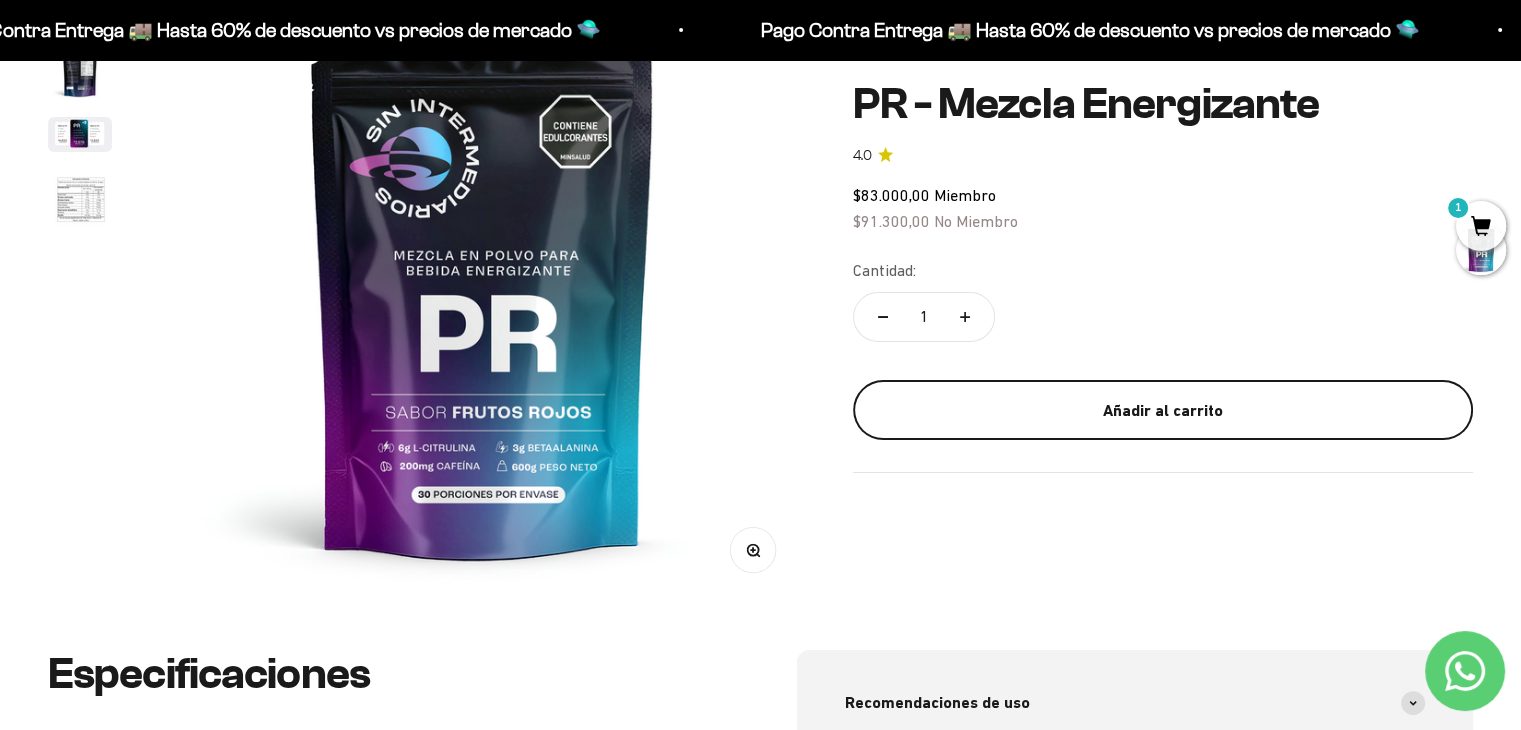 click on "Añadir al carrito" at bounding box center [1163, 410] 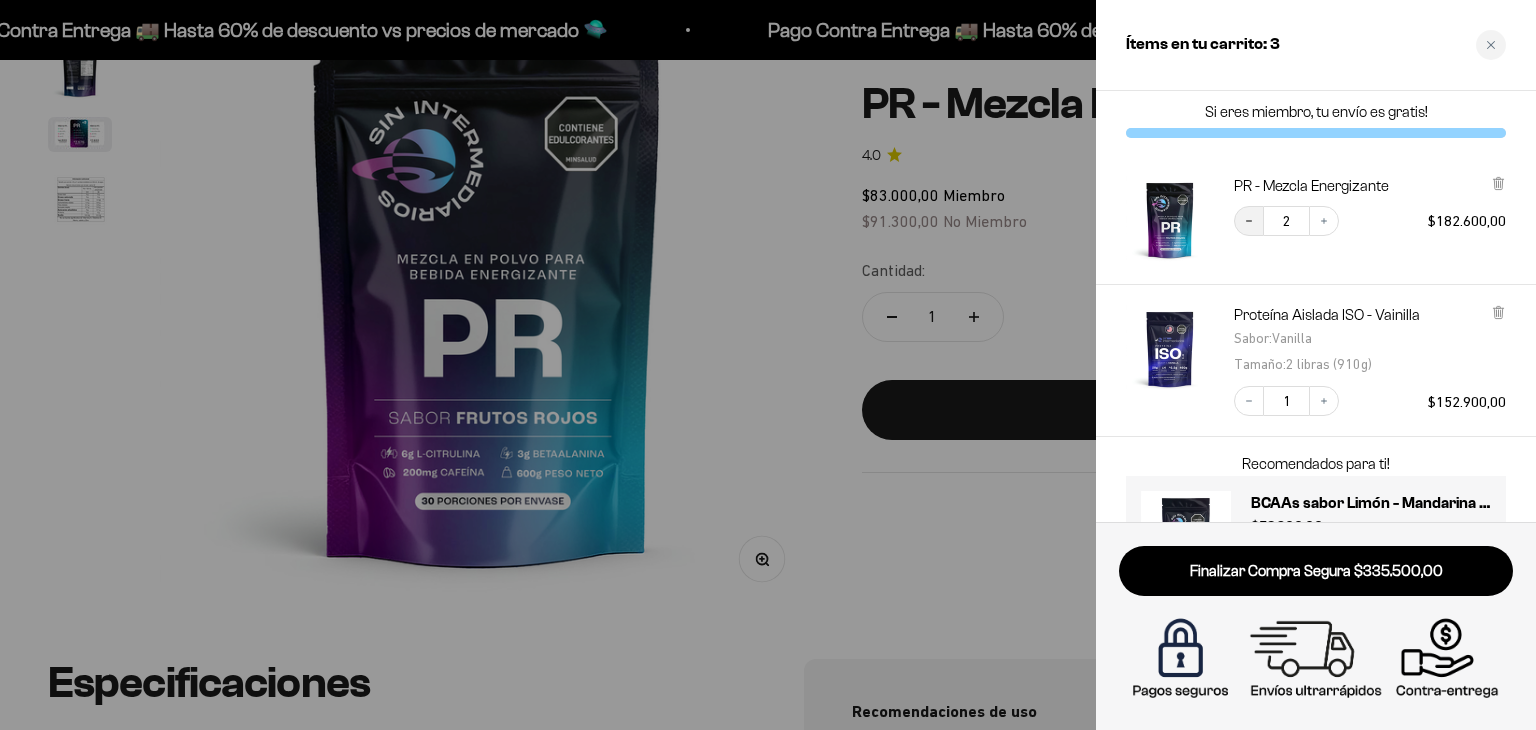 click 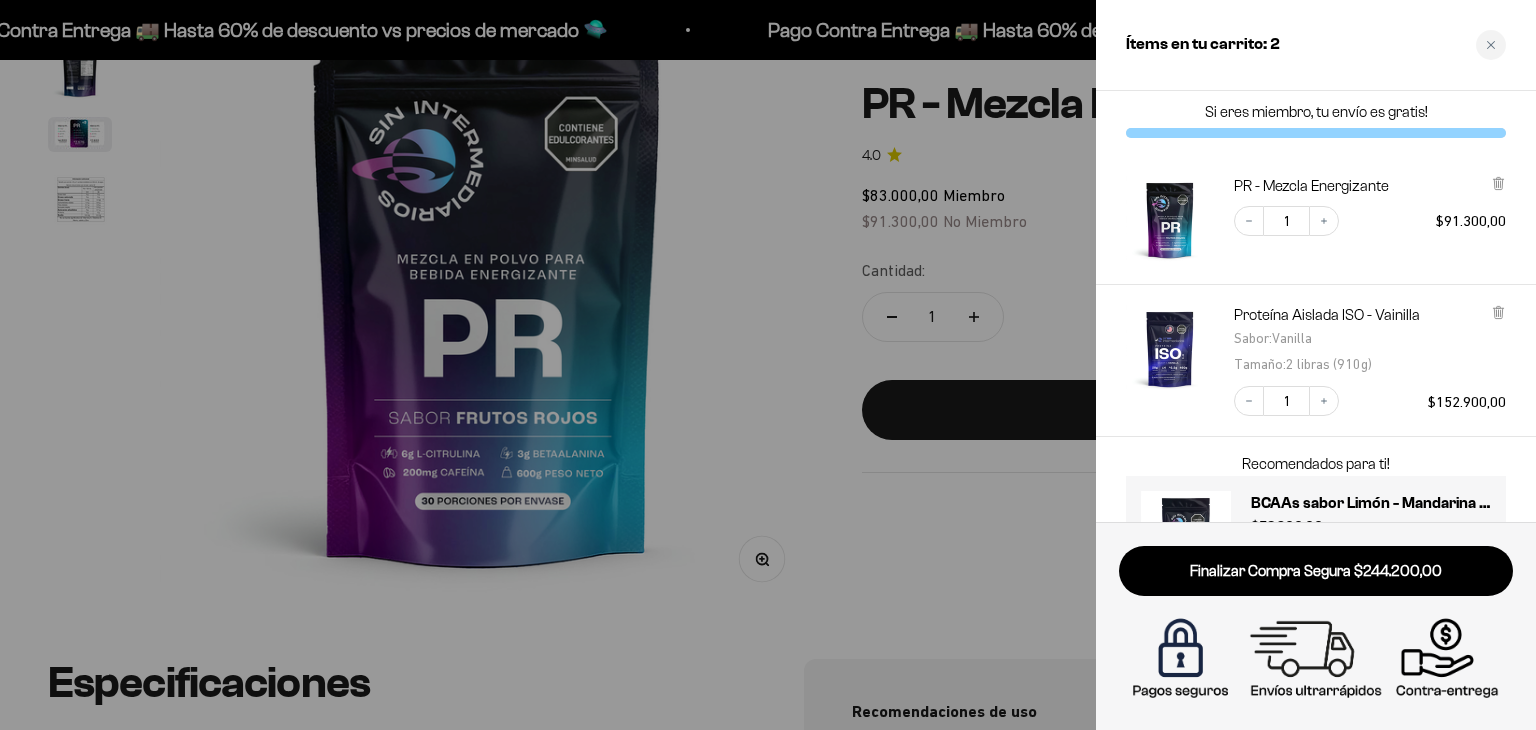click at bounding box center [768, 365] 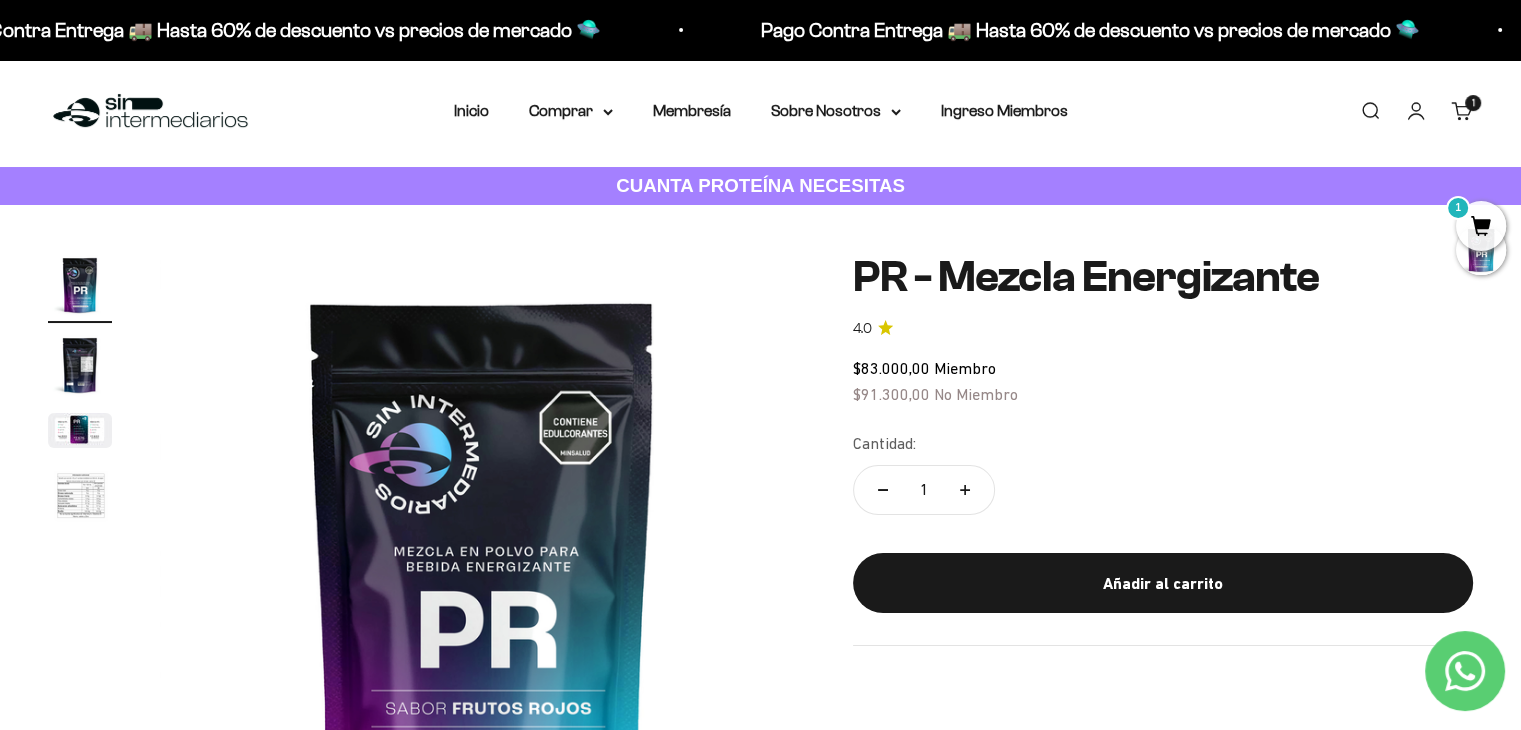 scroll, scrollTop: 0, scrollLeft: 0, axis: both 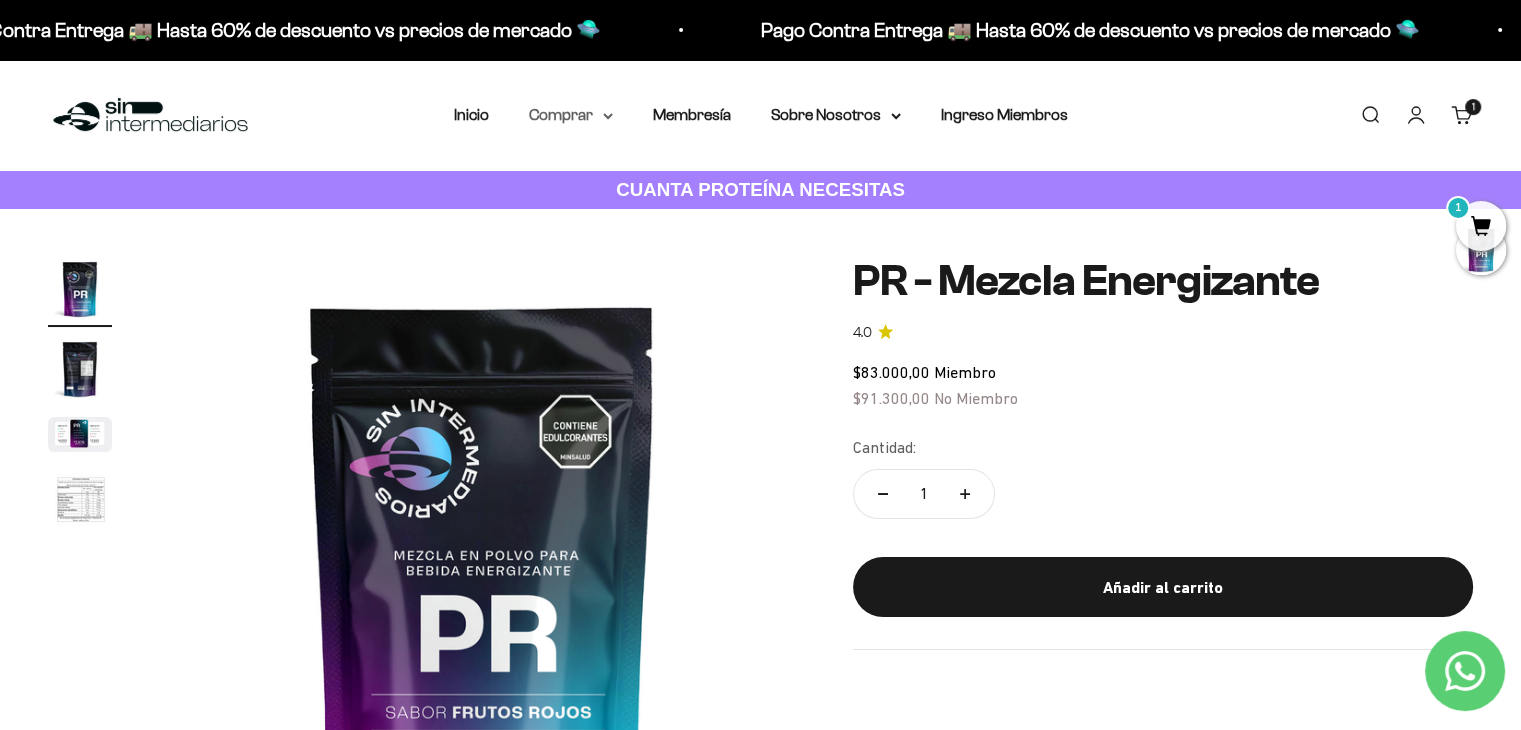 click 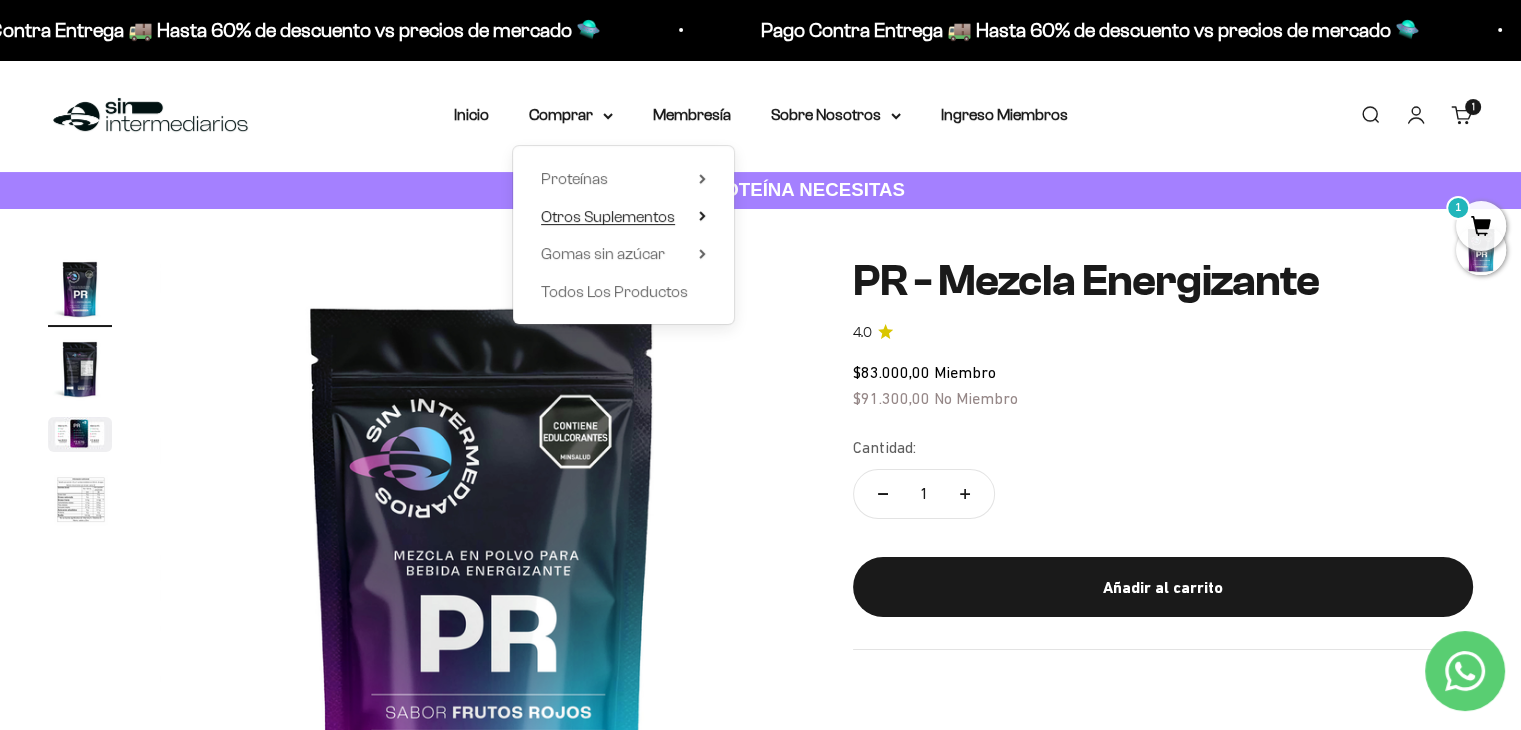 click 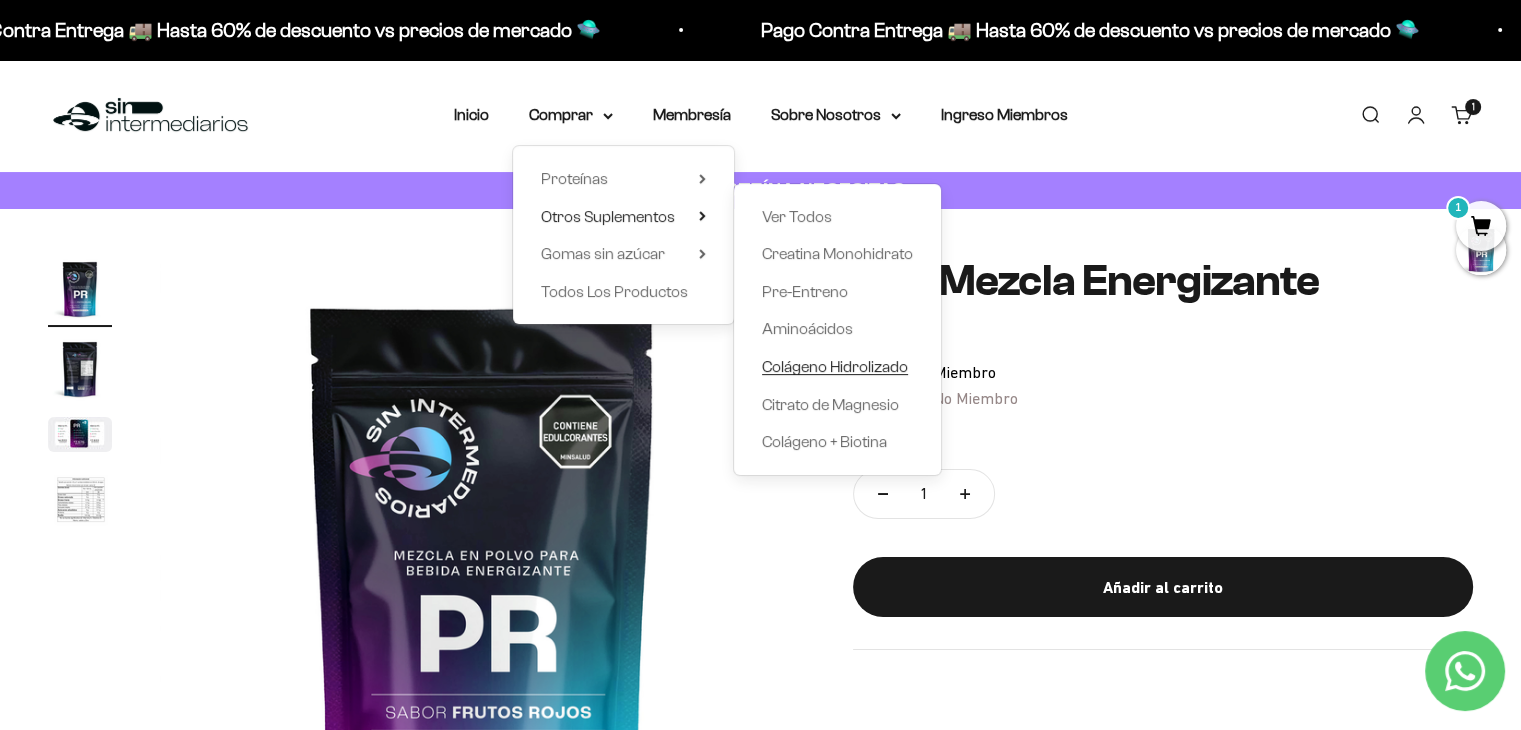 click on "Colágeno Hidrolizado" at bounding box center [835, 366] 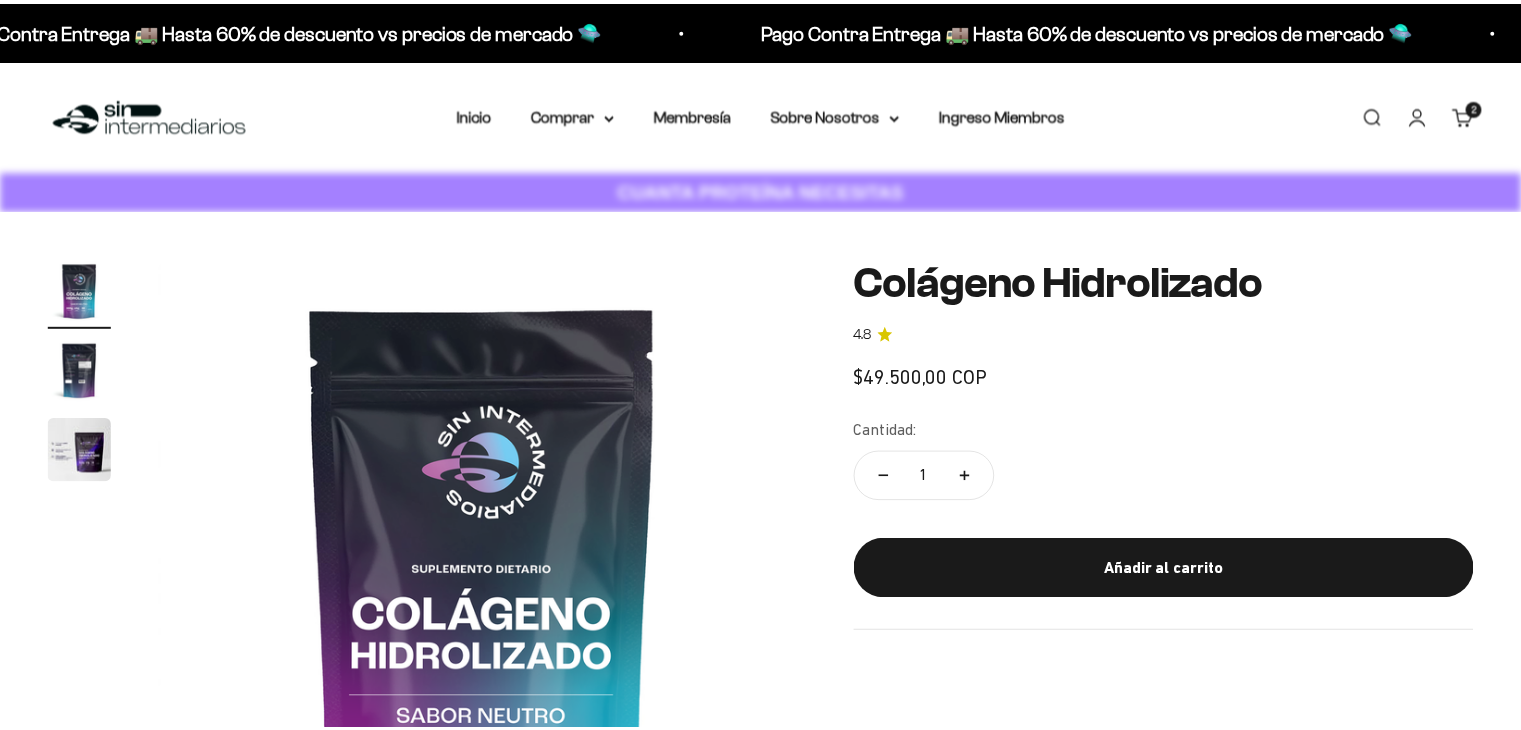 scroll, scrollTop: 0, scrollLeft: 0, axis: both 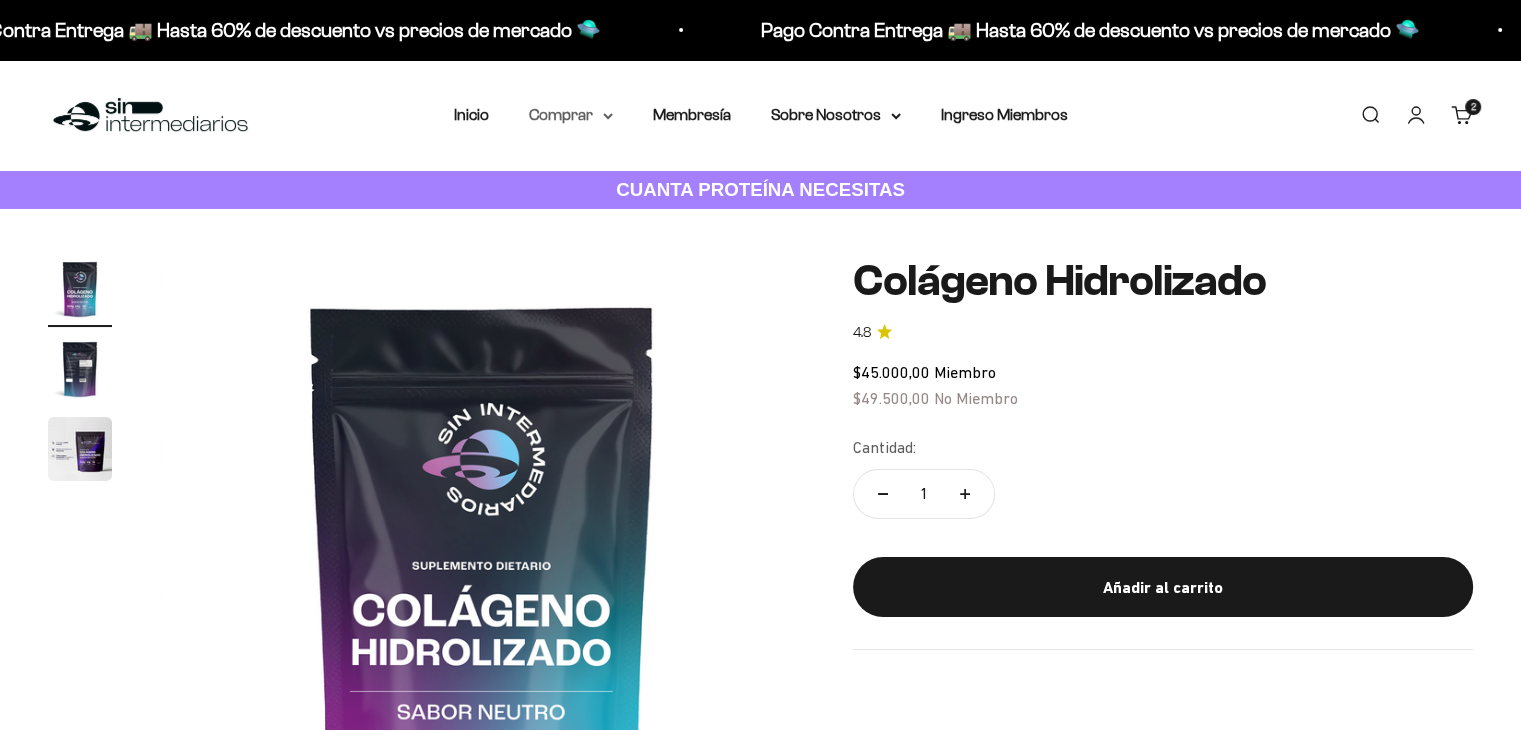 click on "Comprar" at bounding box center (571, 115) 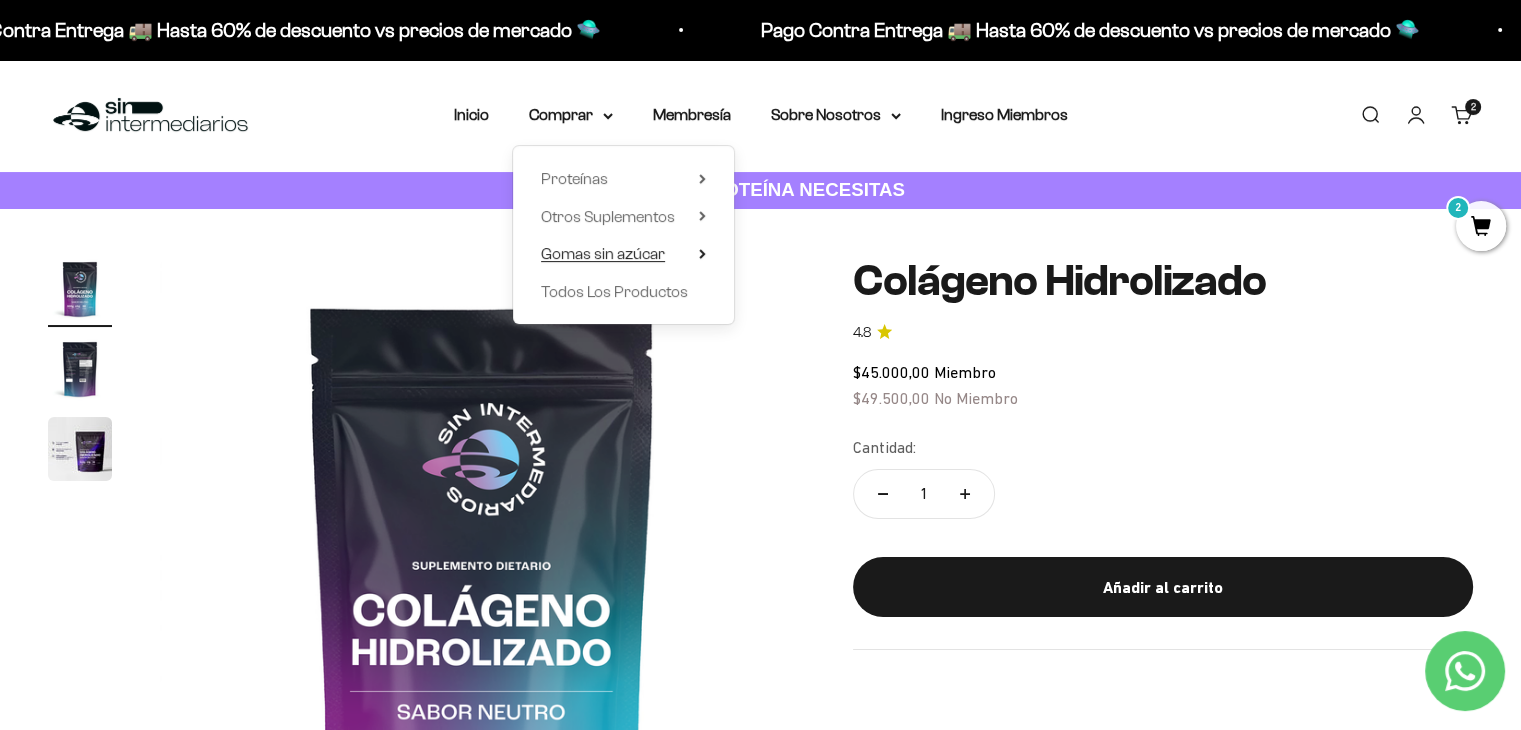 click 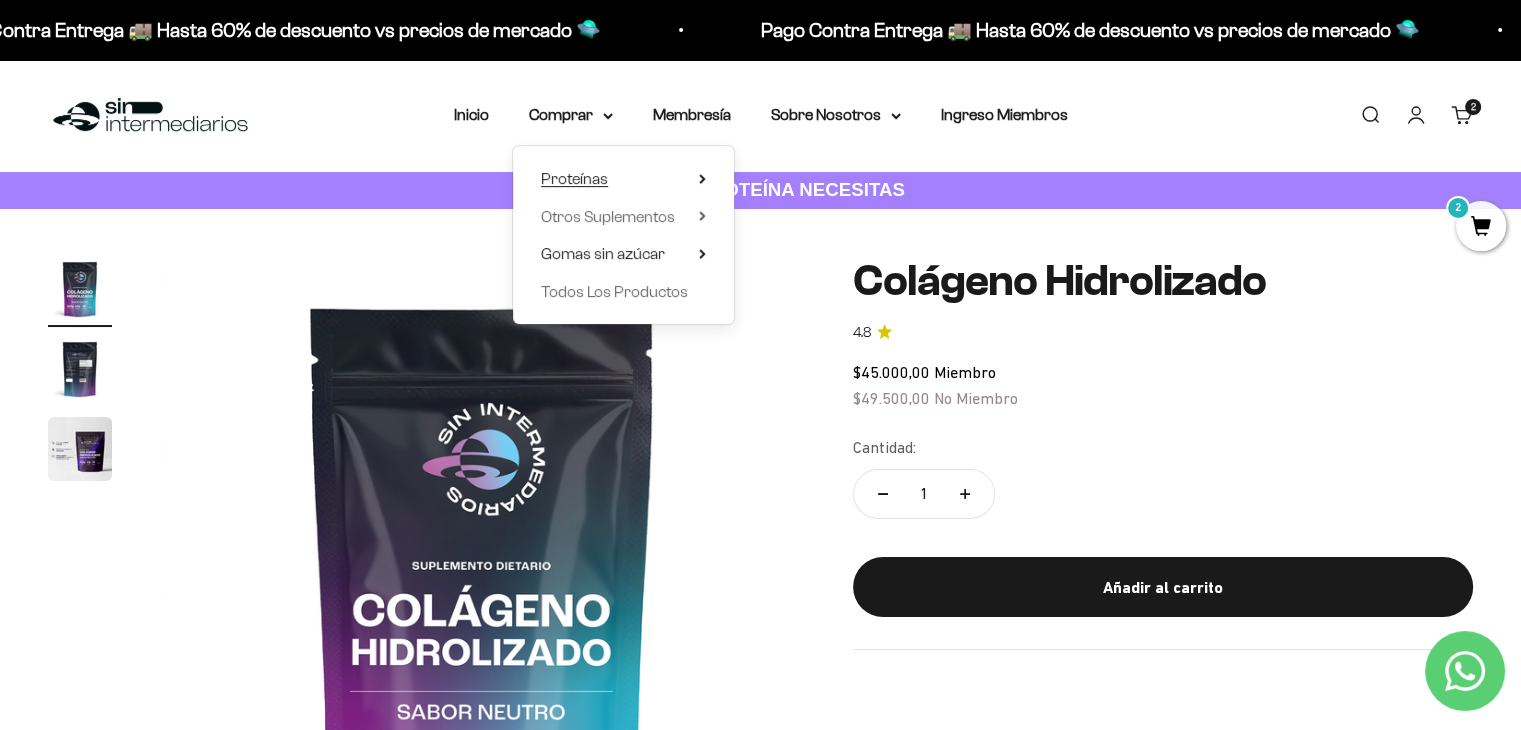 click 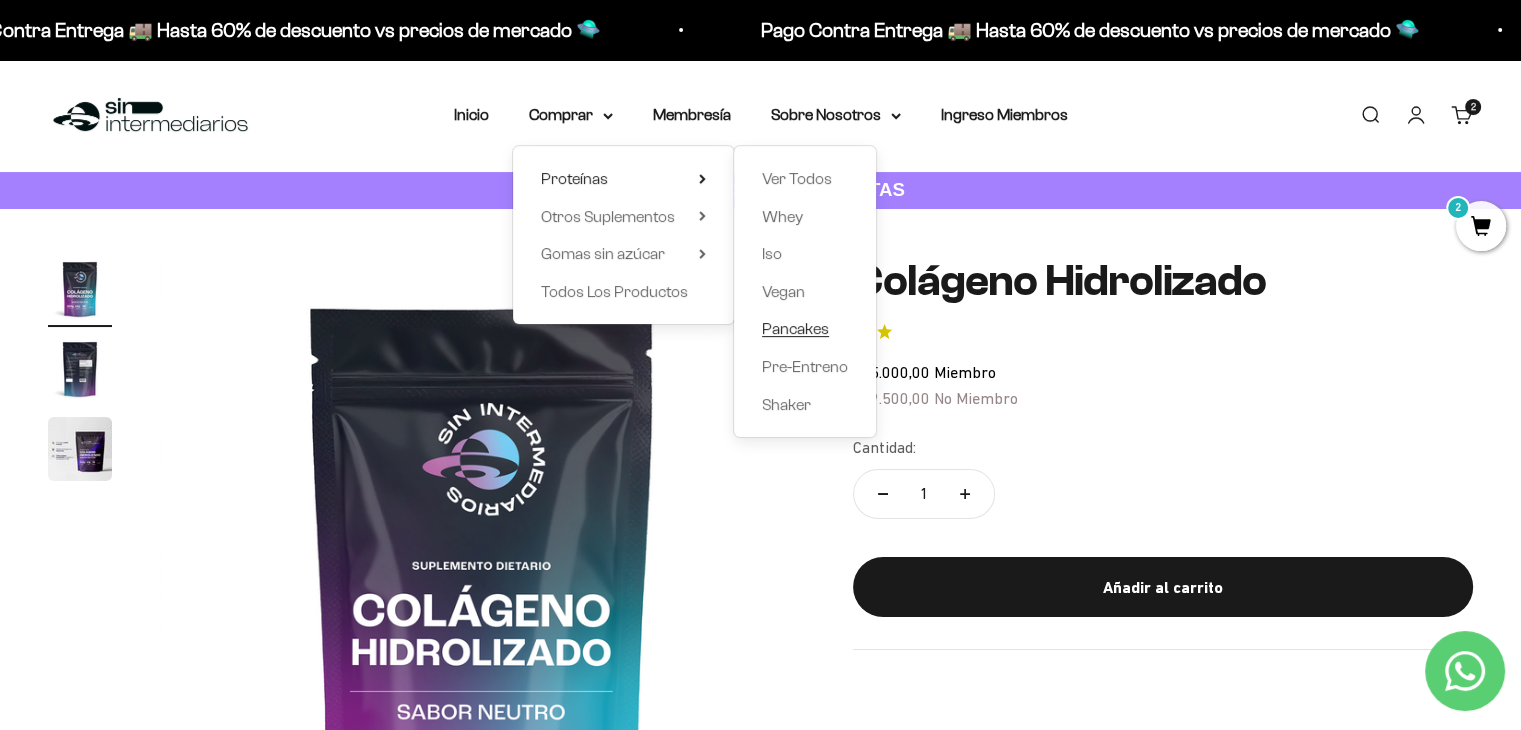 click on "Pancakes" at bounding box center (795, 328) 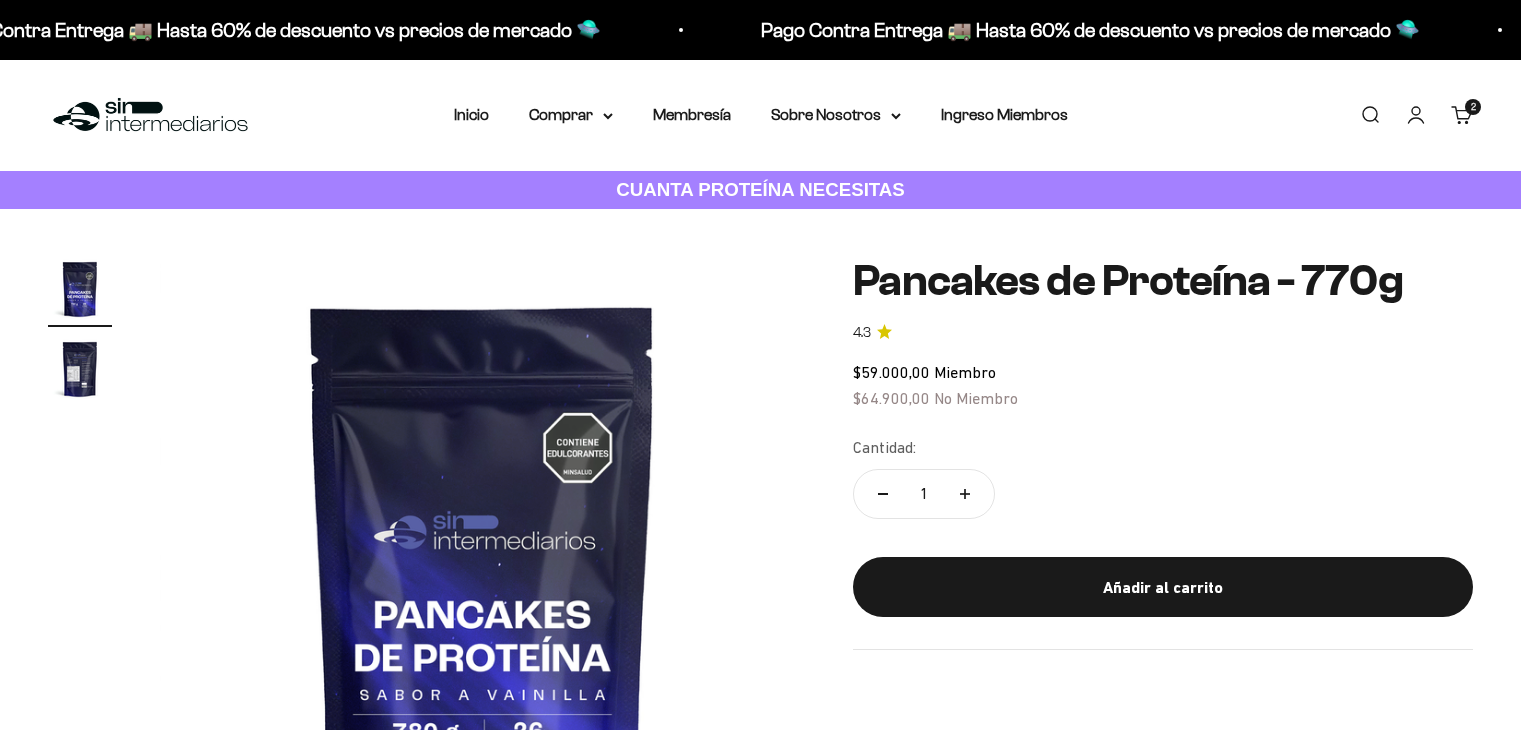 scroll, scrollTop: 0, scrollLeft: 0, axis: both 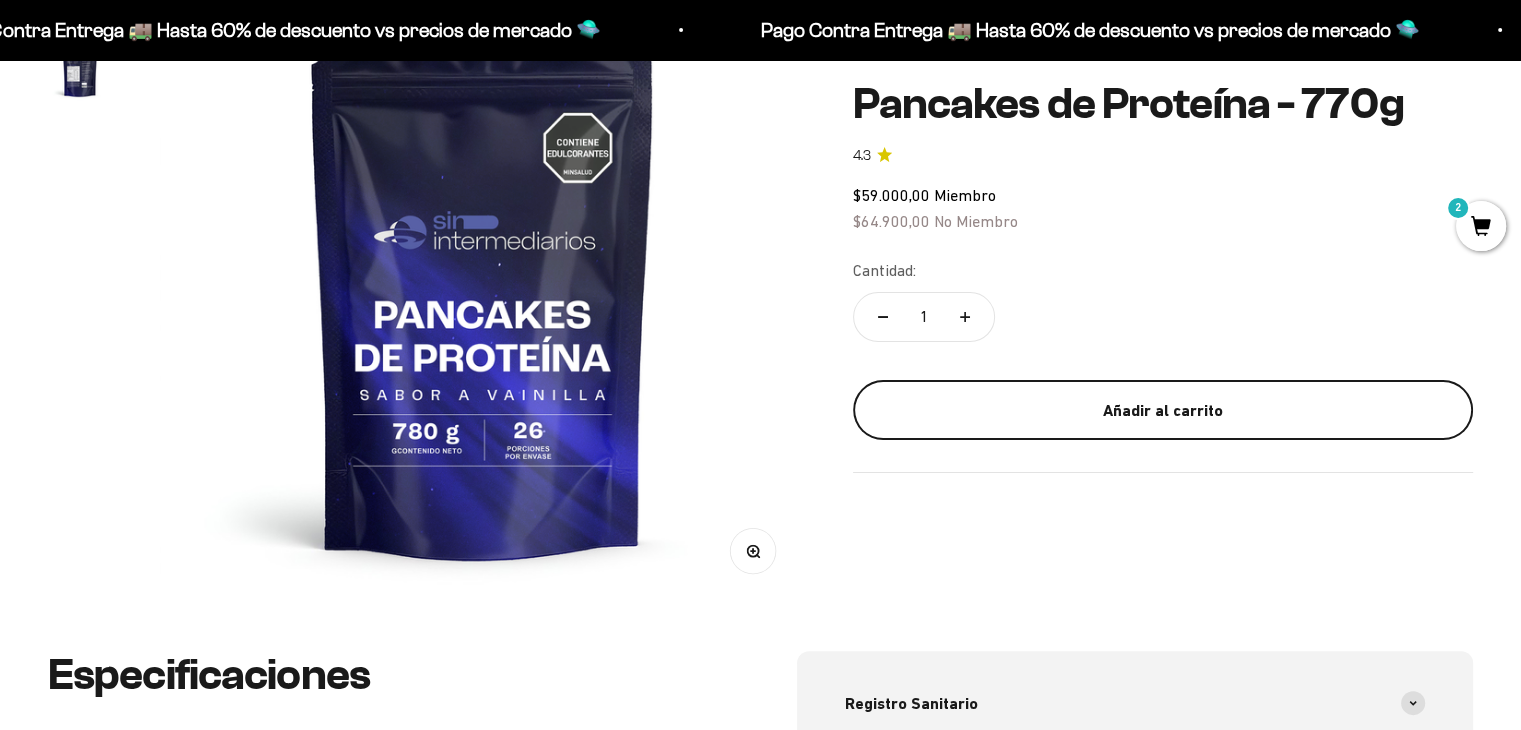 click on "Añadir al carrito" at bounding box center (1163, 410) 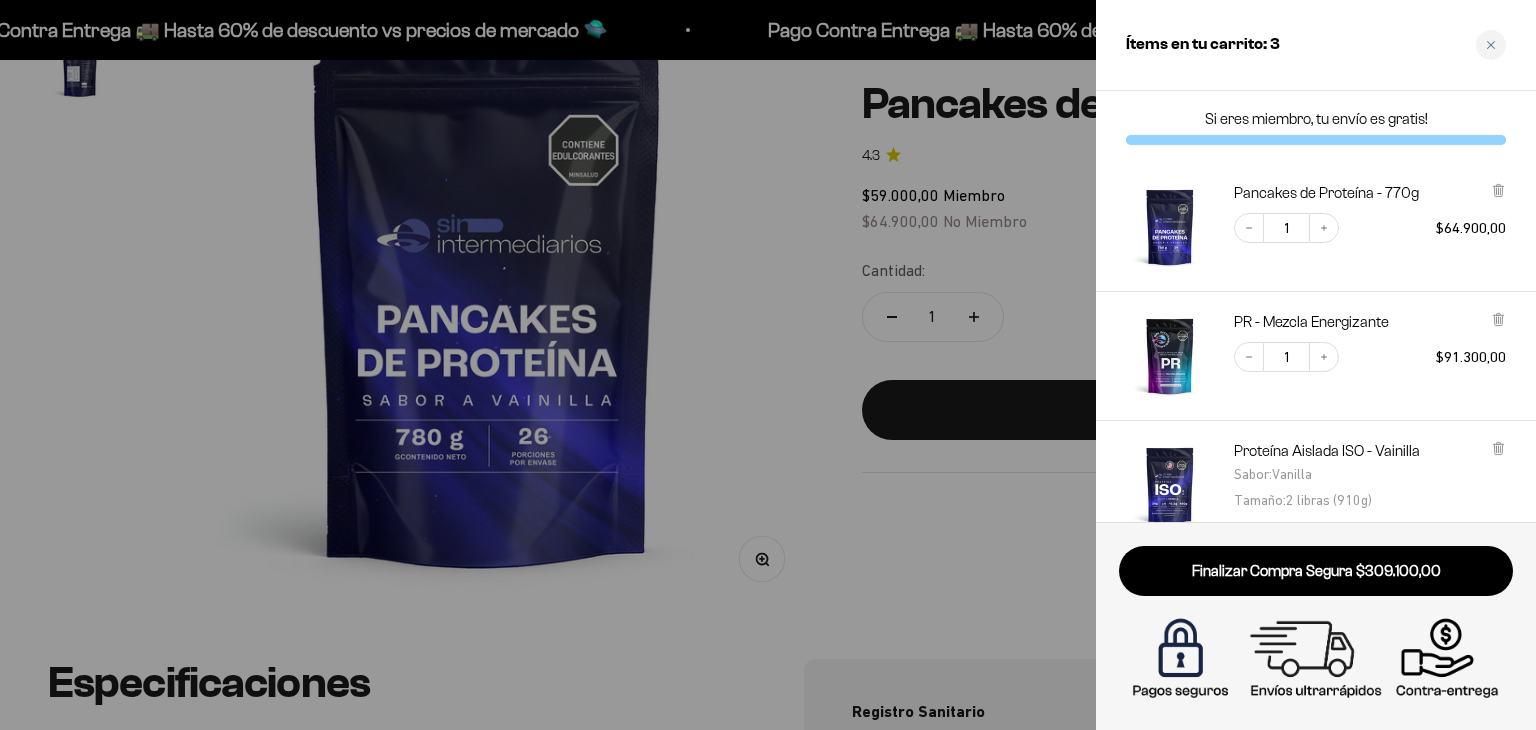click at bounding box center (768, 365) 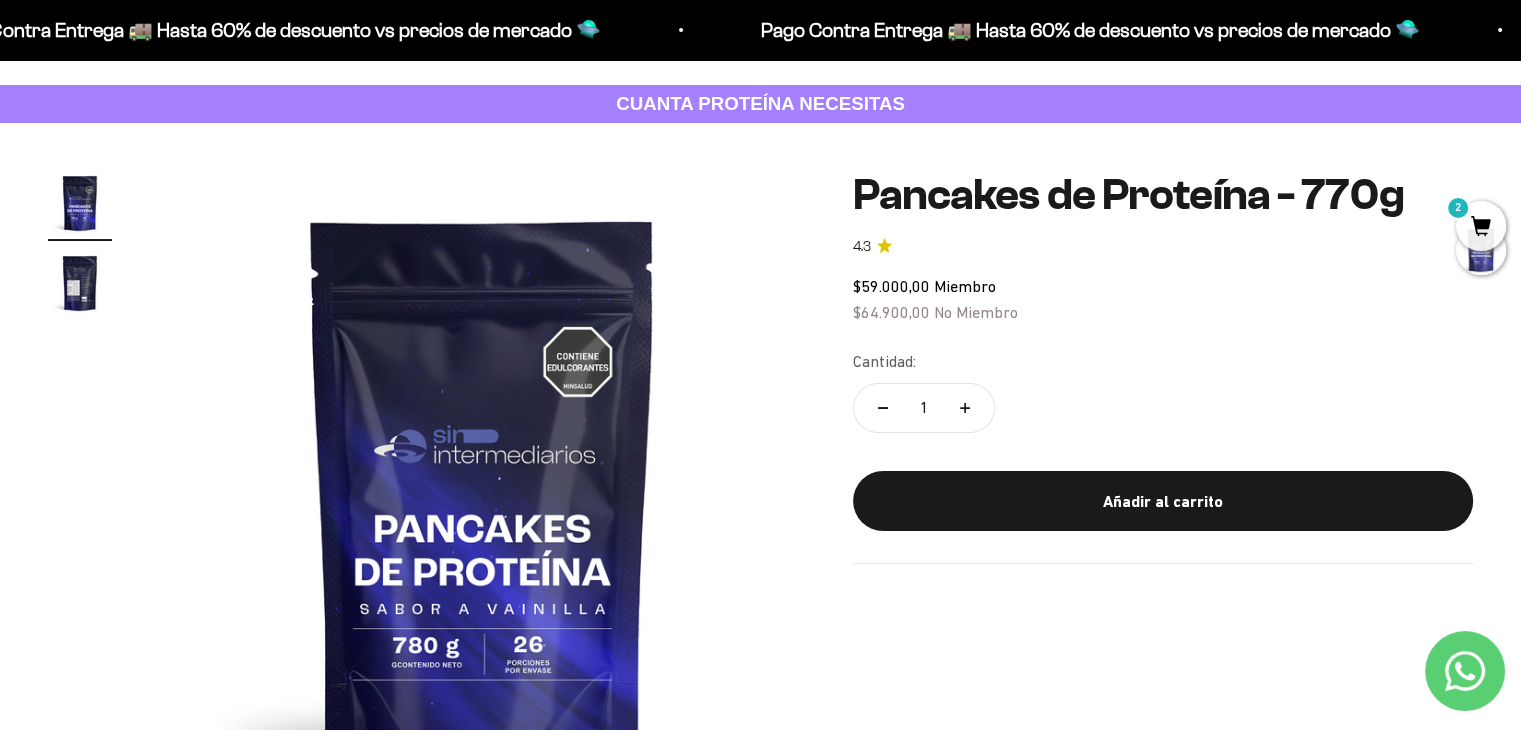 scroll, scrollTop: 0, scrollLeft: 0, axis: both 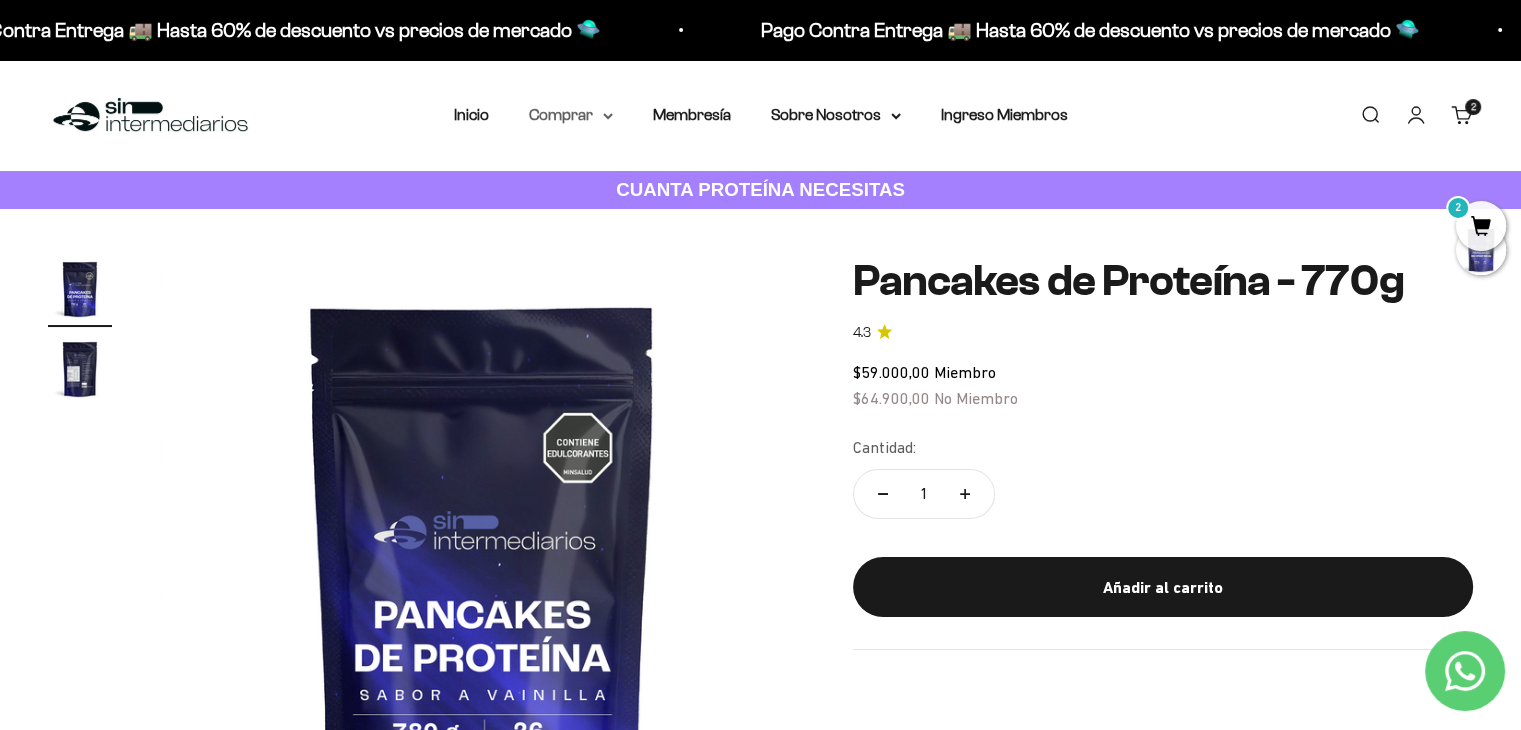 click 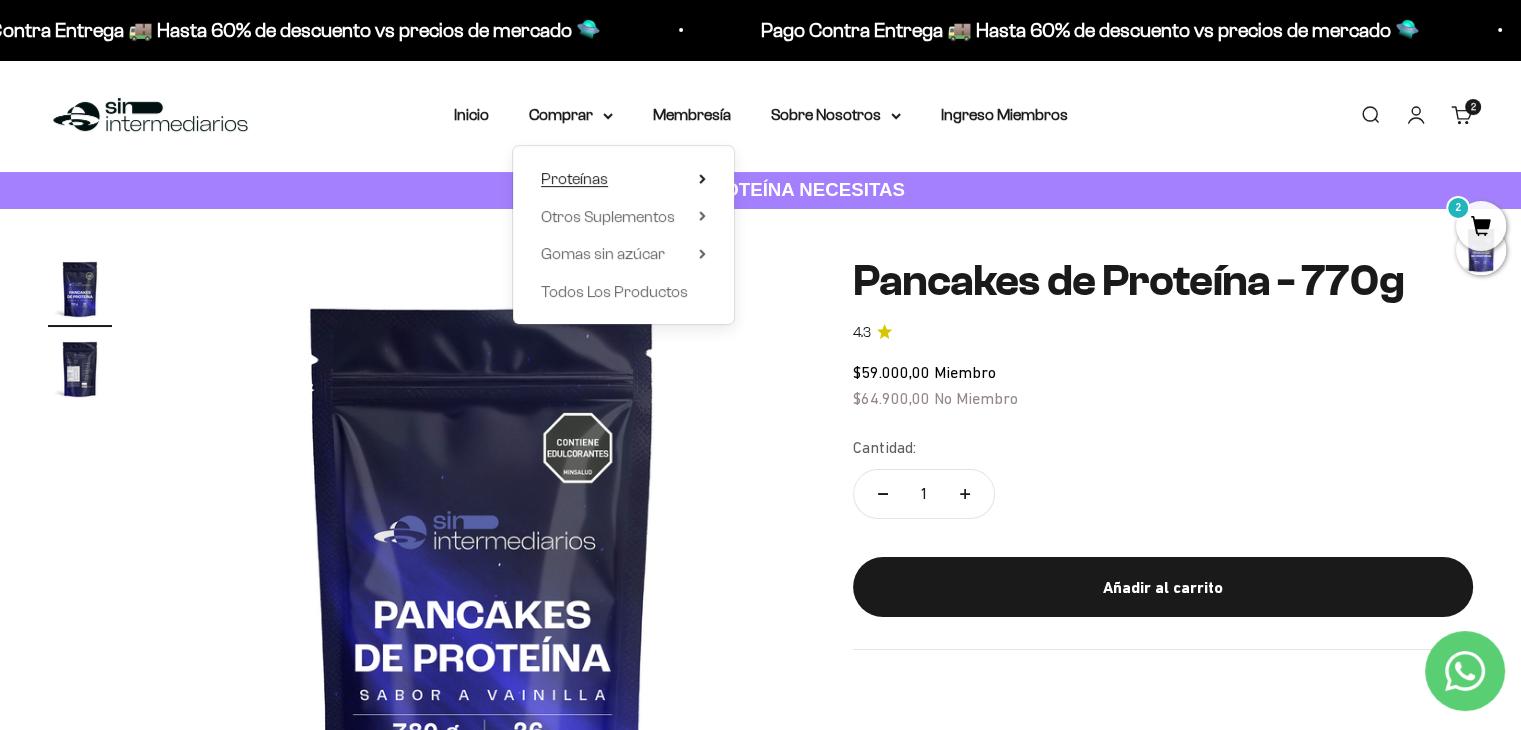 click 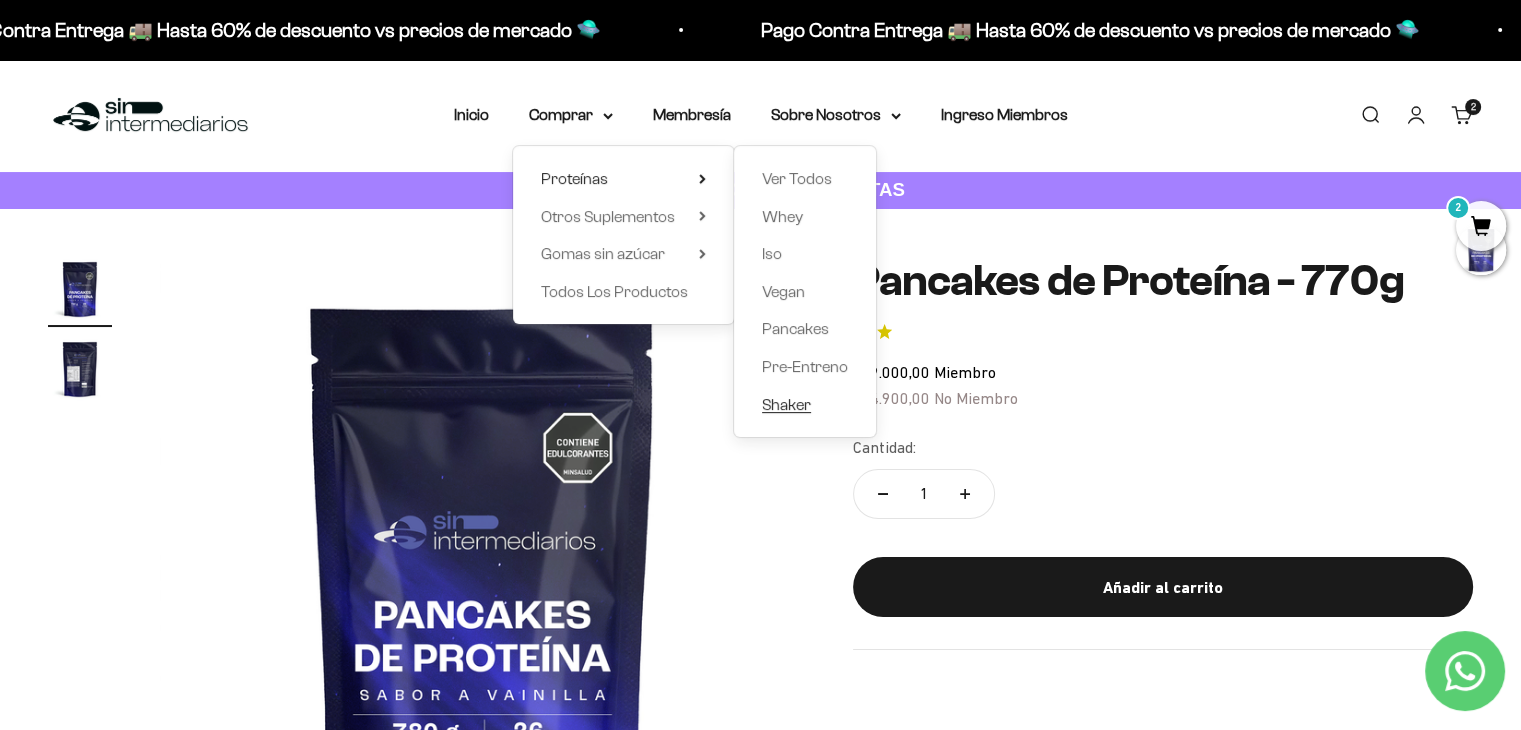click on "Shaker" at bounding box center (786, 404) 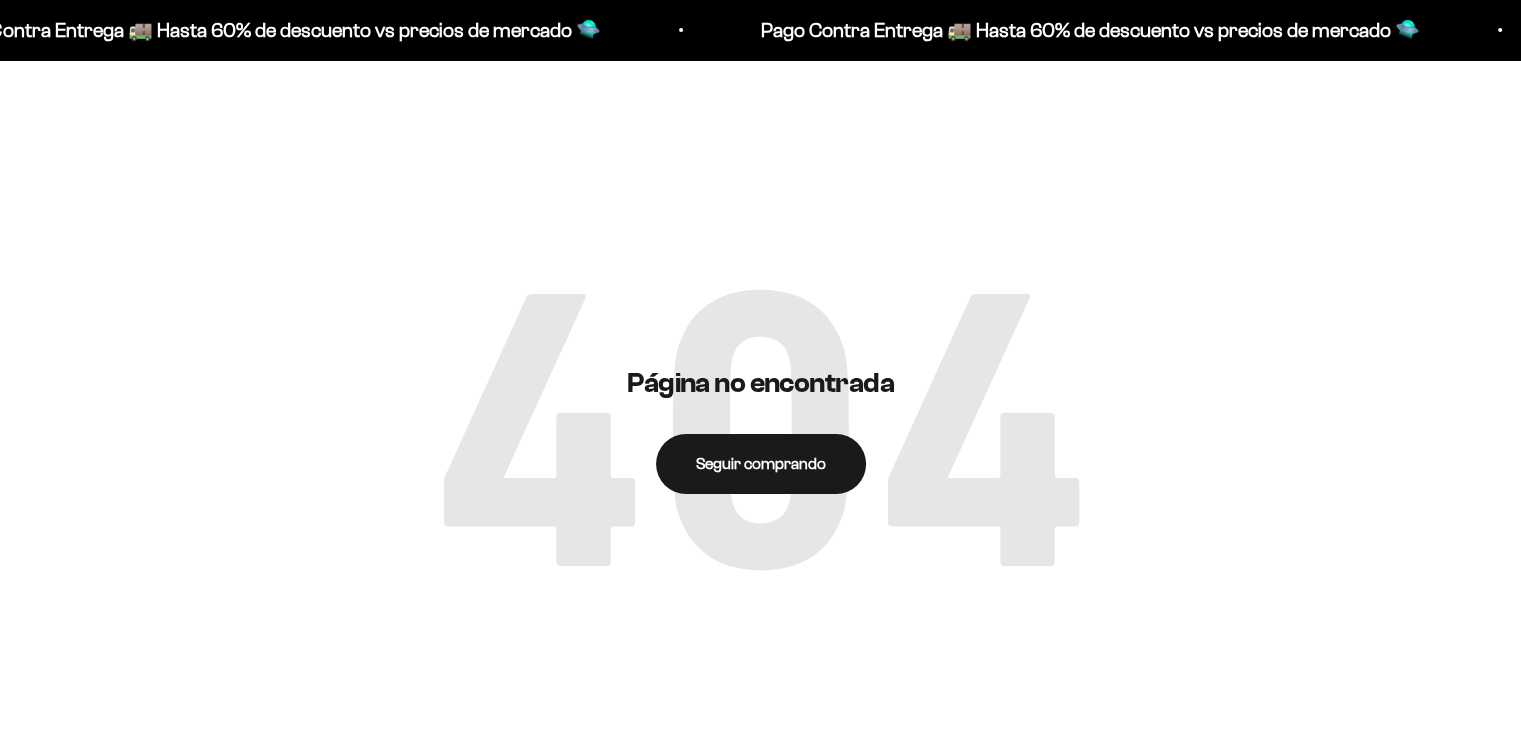 scroll, scrollTop: 0, scrollLeft: 0, axis: both 